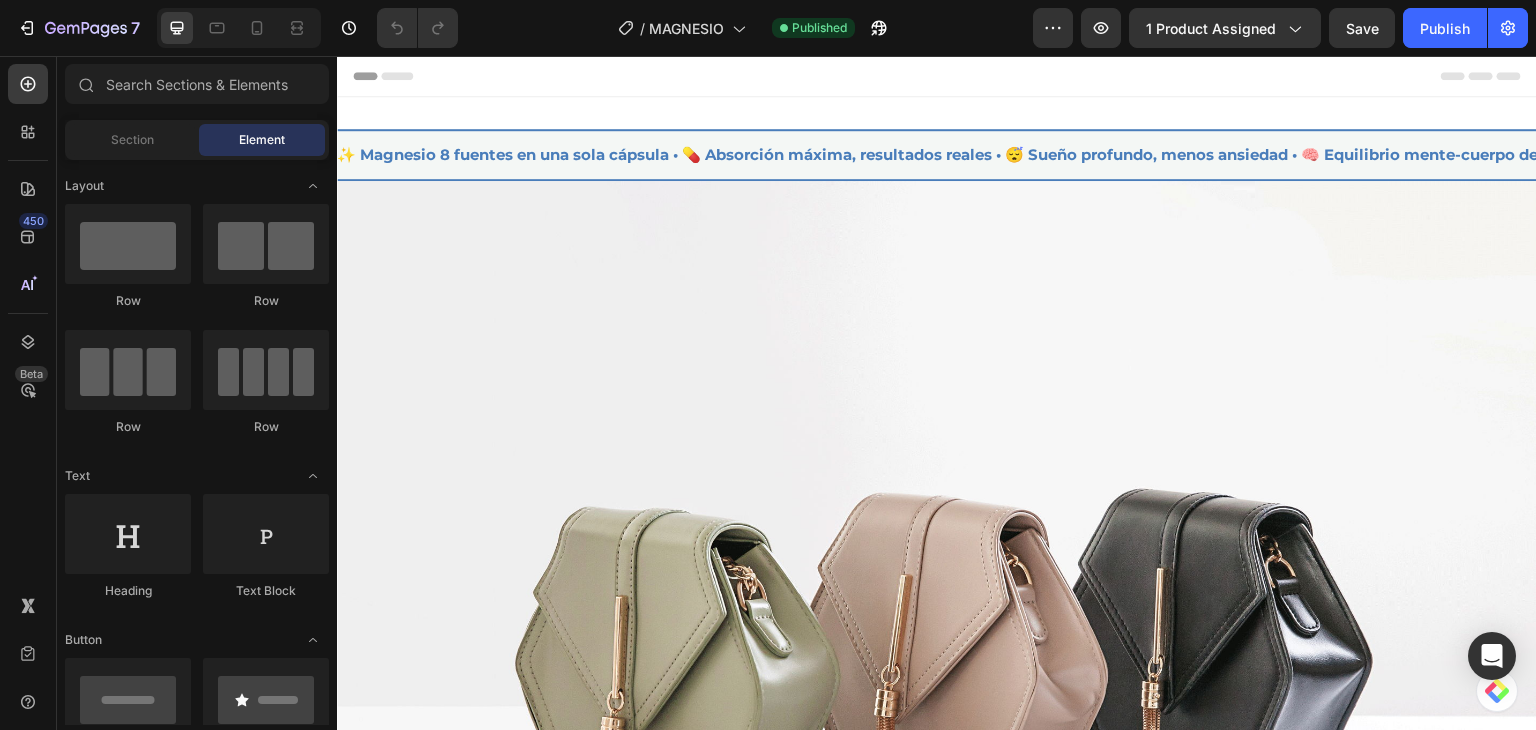 scroll, scrollTop: 0, scrollLeft: 0, axis: both 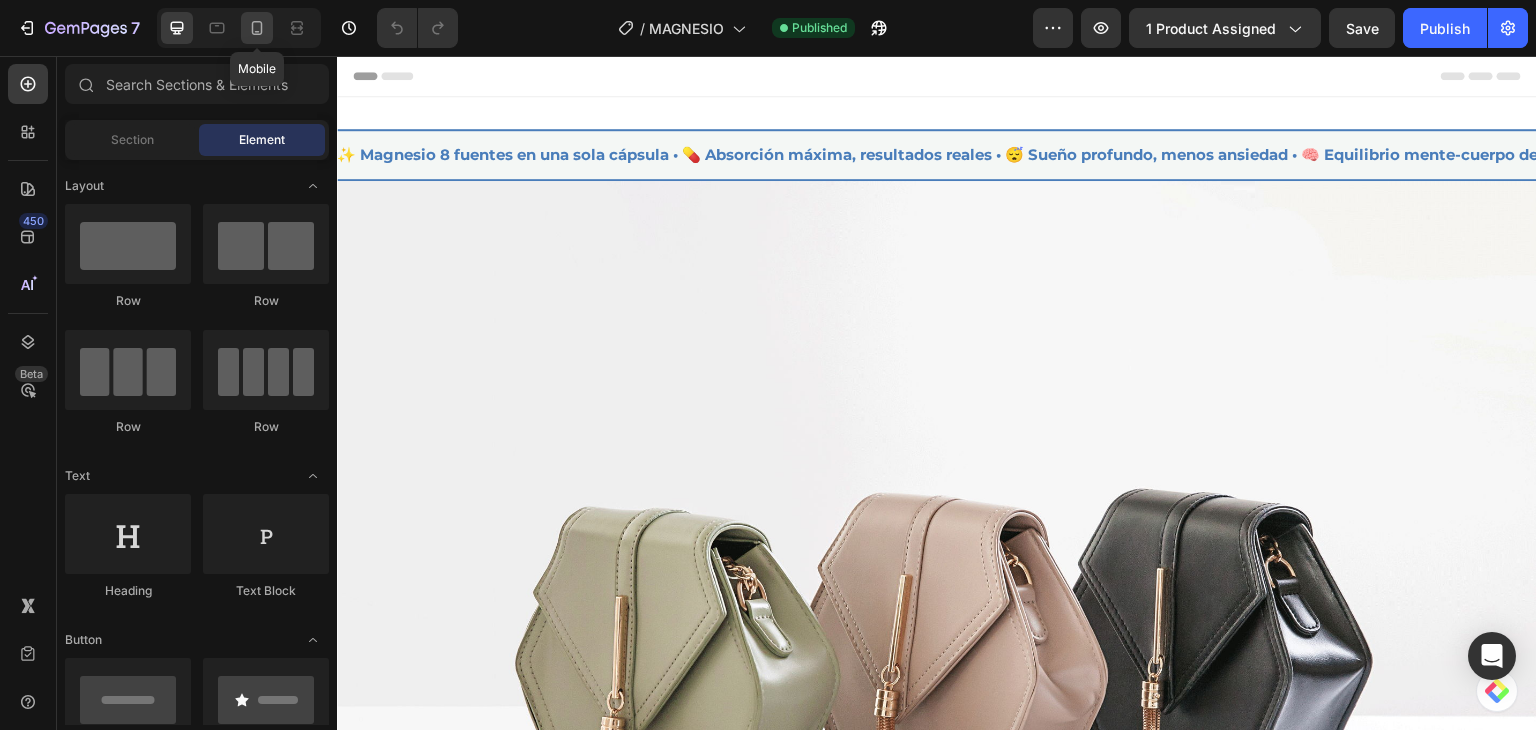 click 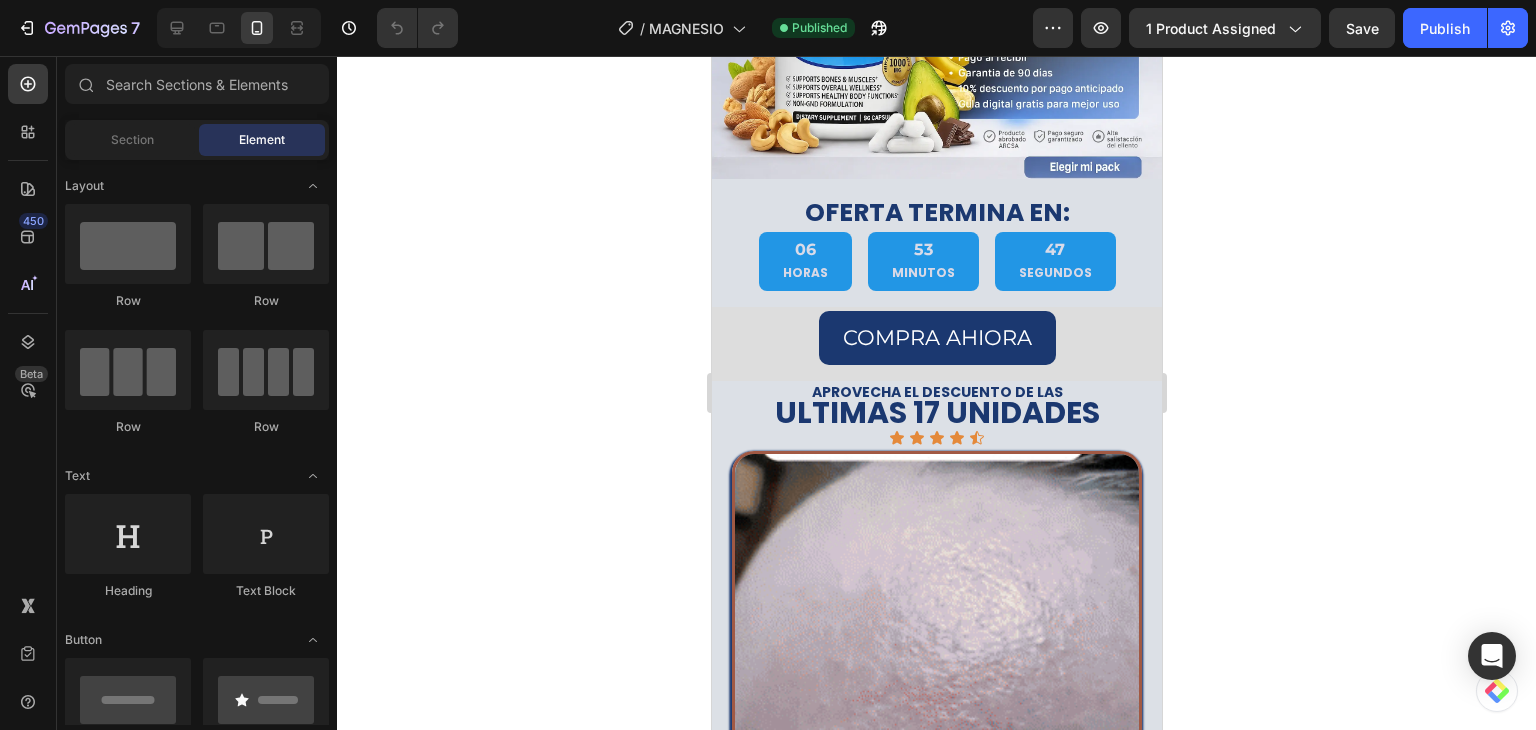 scroll, scrollTop: 896, scrollLeft: 0, axis: vertical 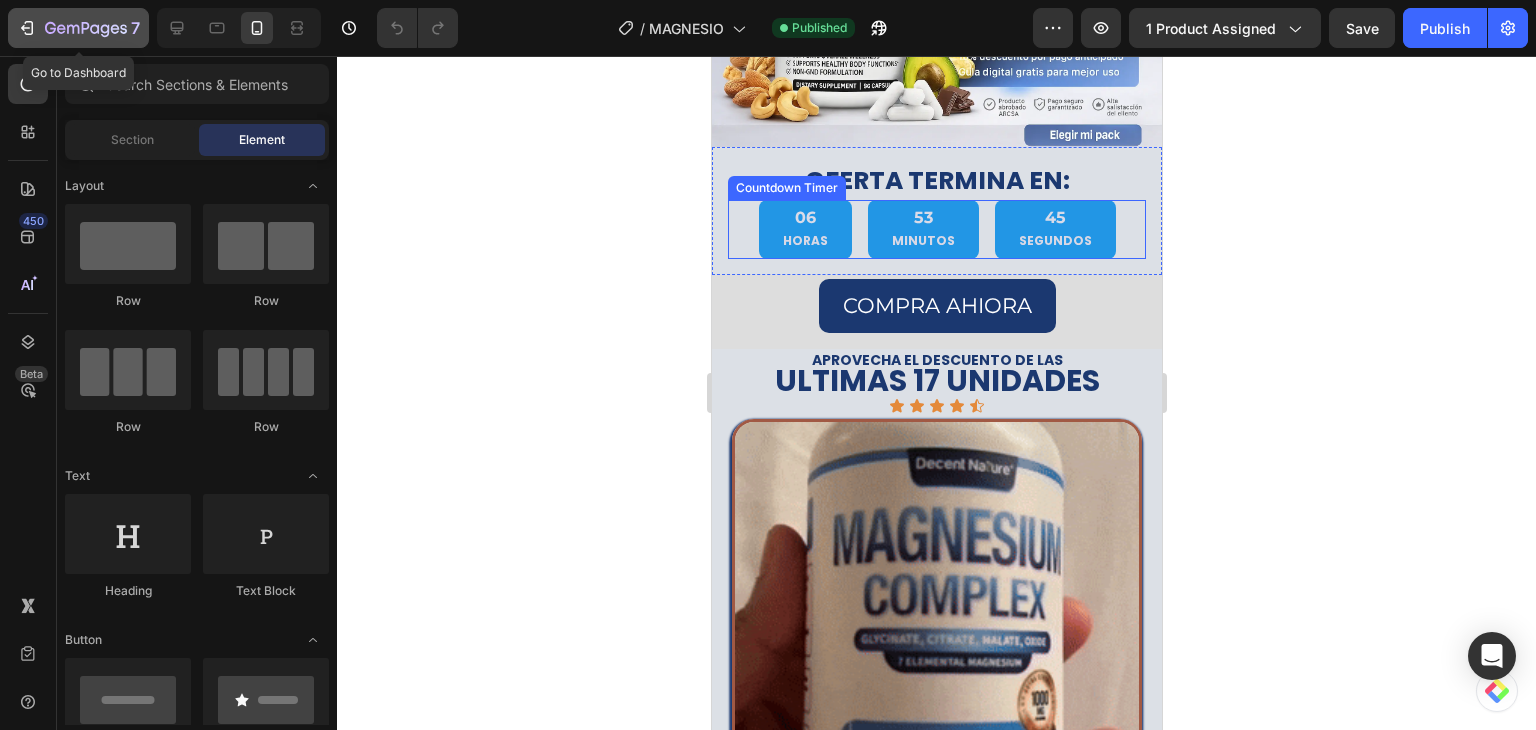 click 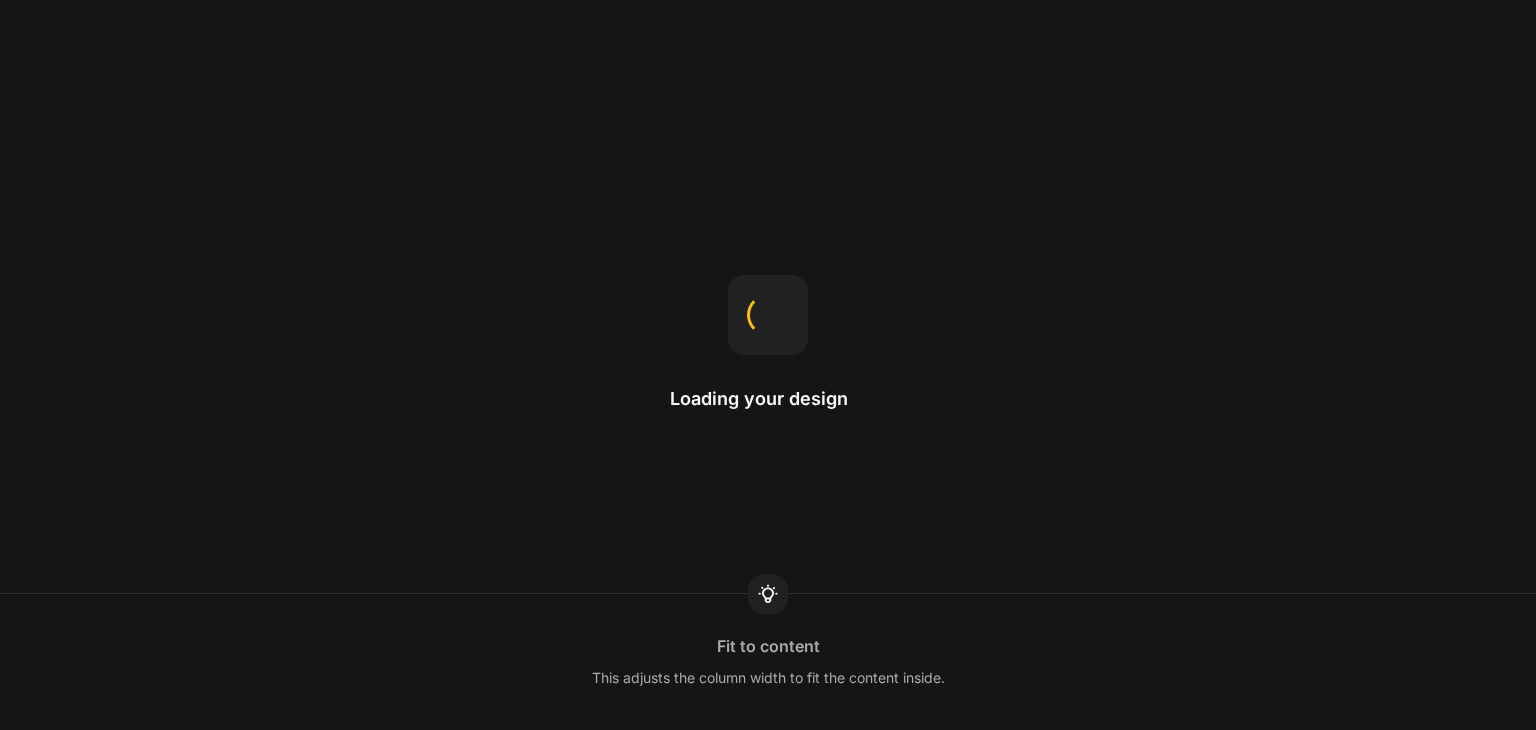 scroll, scrollTop: 0, scrollLeft: 0, axis: both 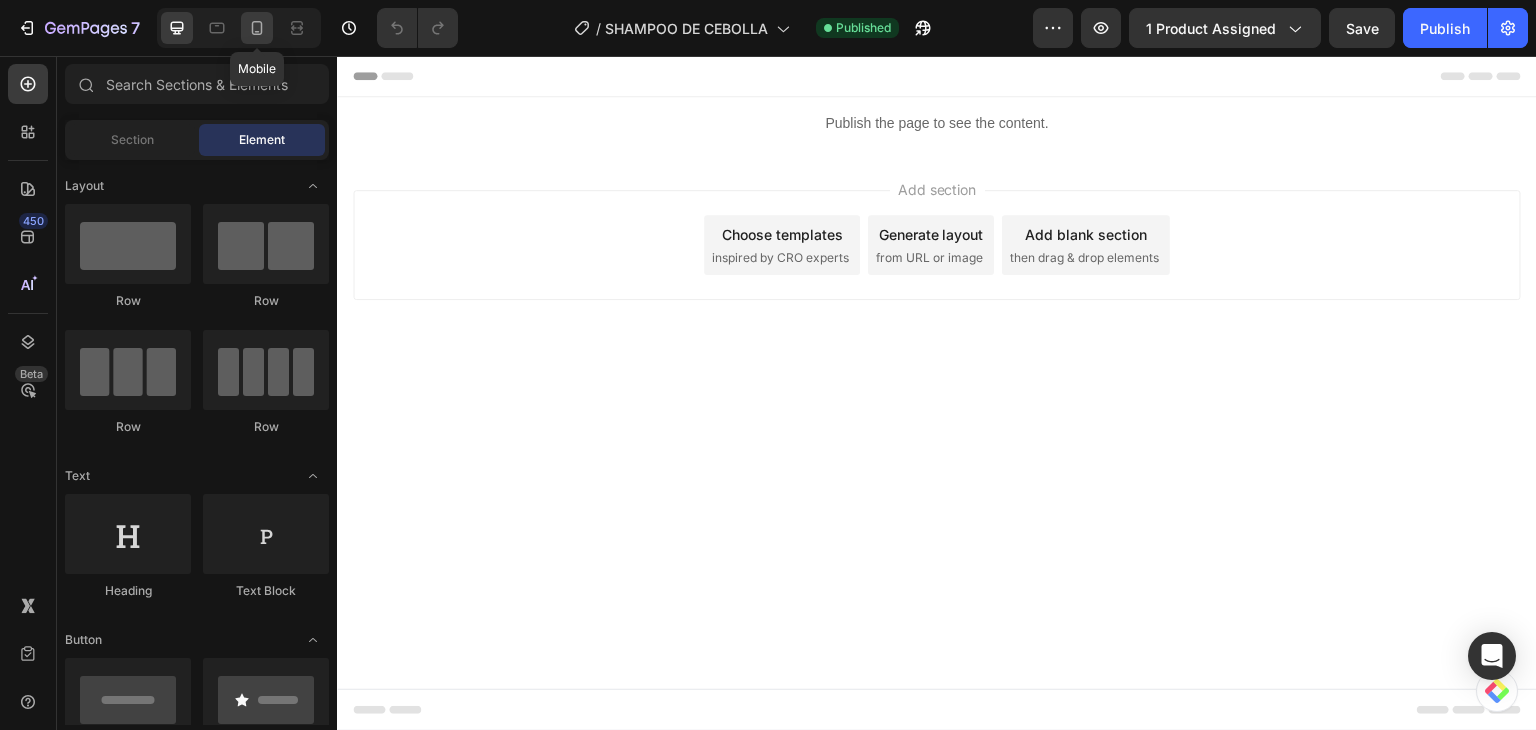 click 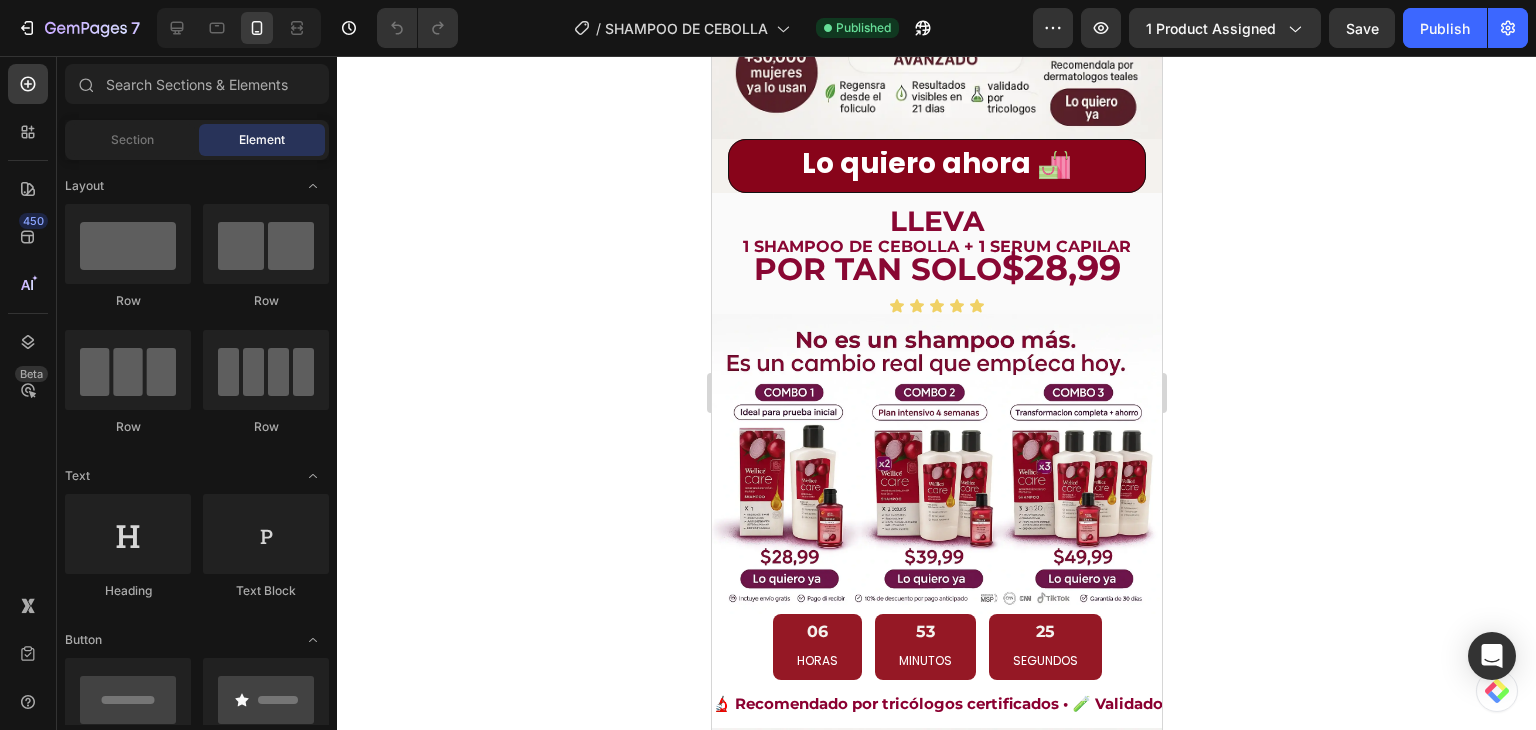 scroll, scrollTop: 498, scrollLeft: 0, axis: vertical 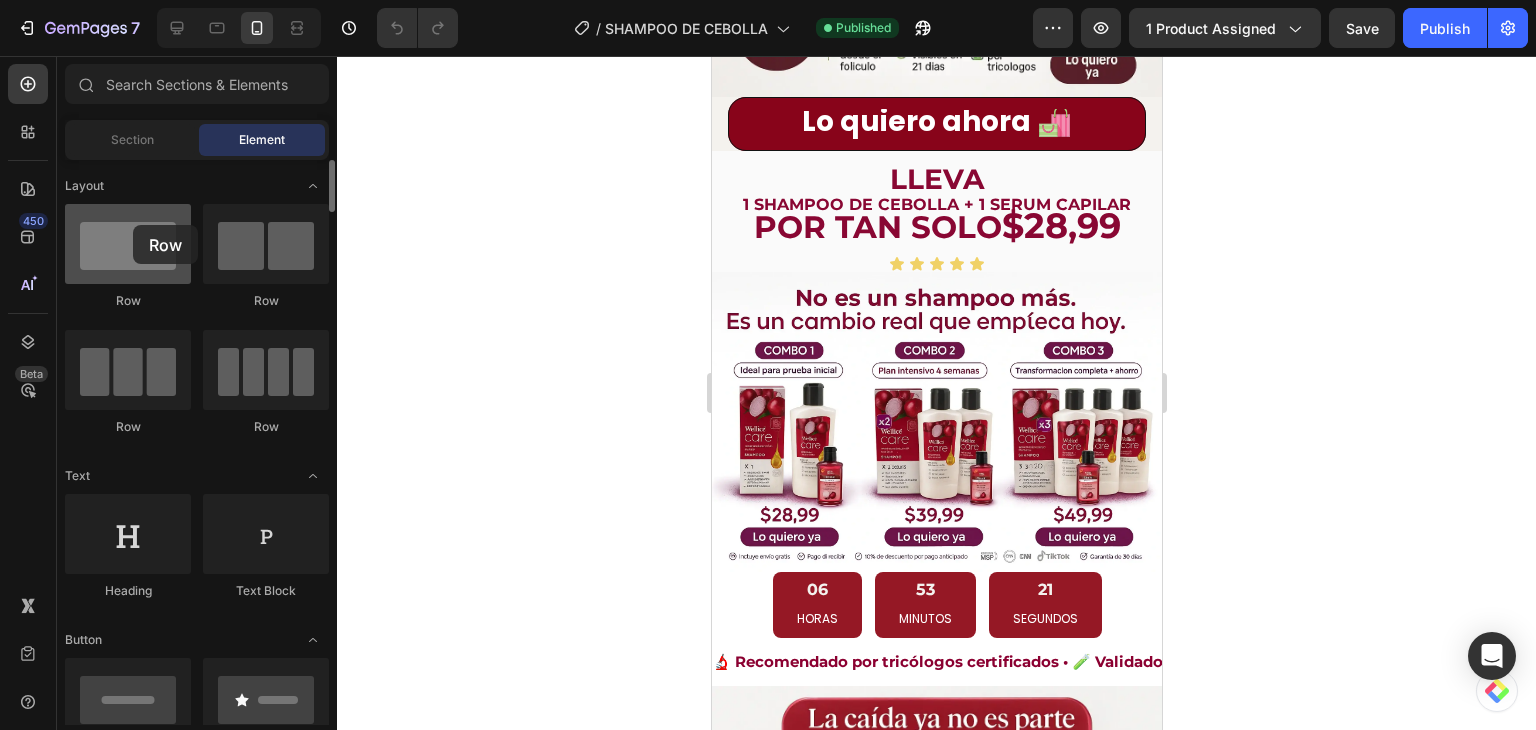 drag, startPoint x: 112, startPoint y: 224, endPoint x: 124, endPoint y: 227, distance: 12.369317 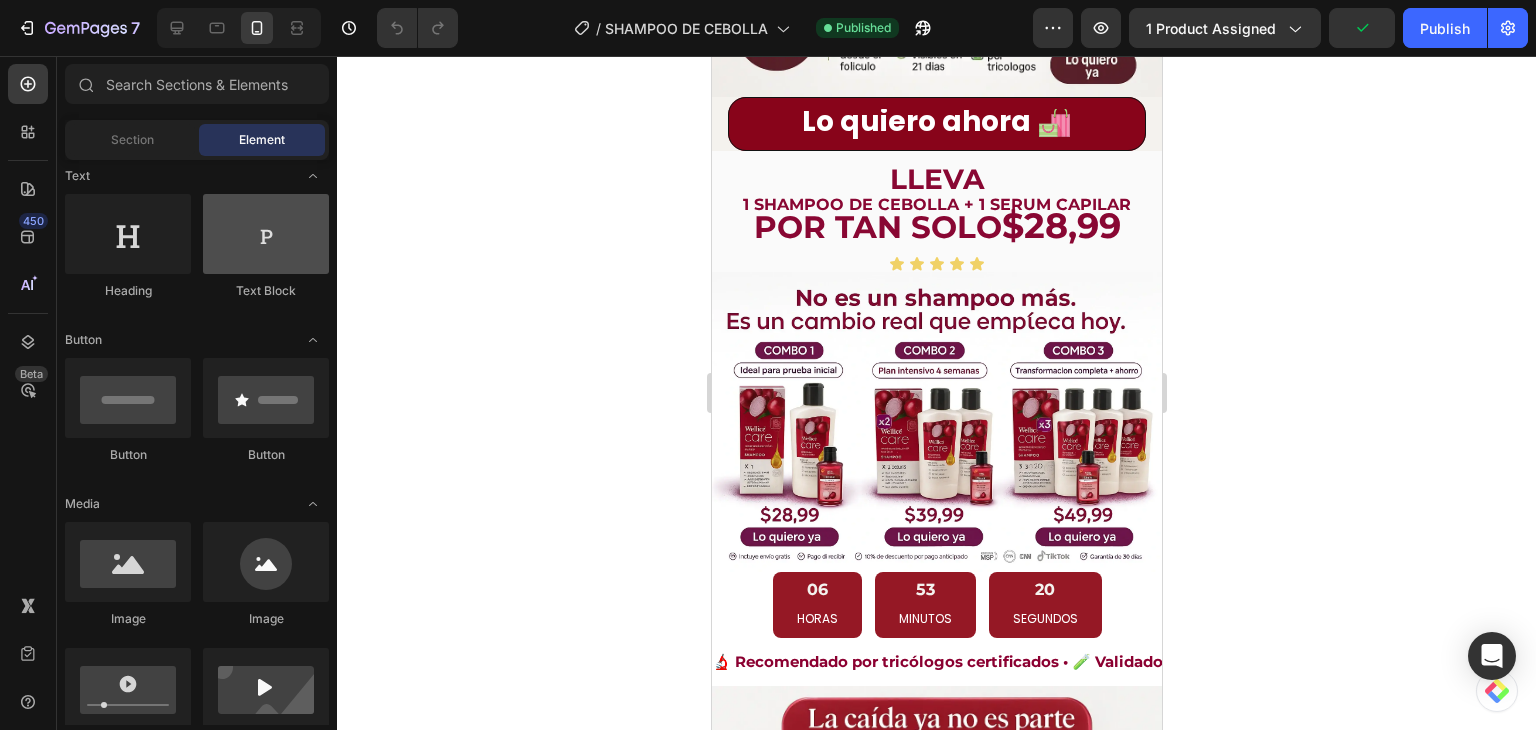 scroll, scrollTop: 200, scrollLeft: 0, axis: vertical 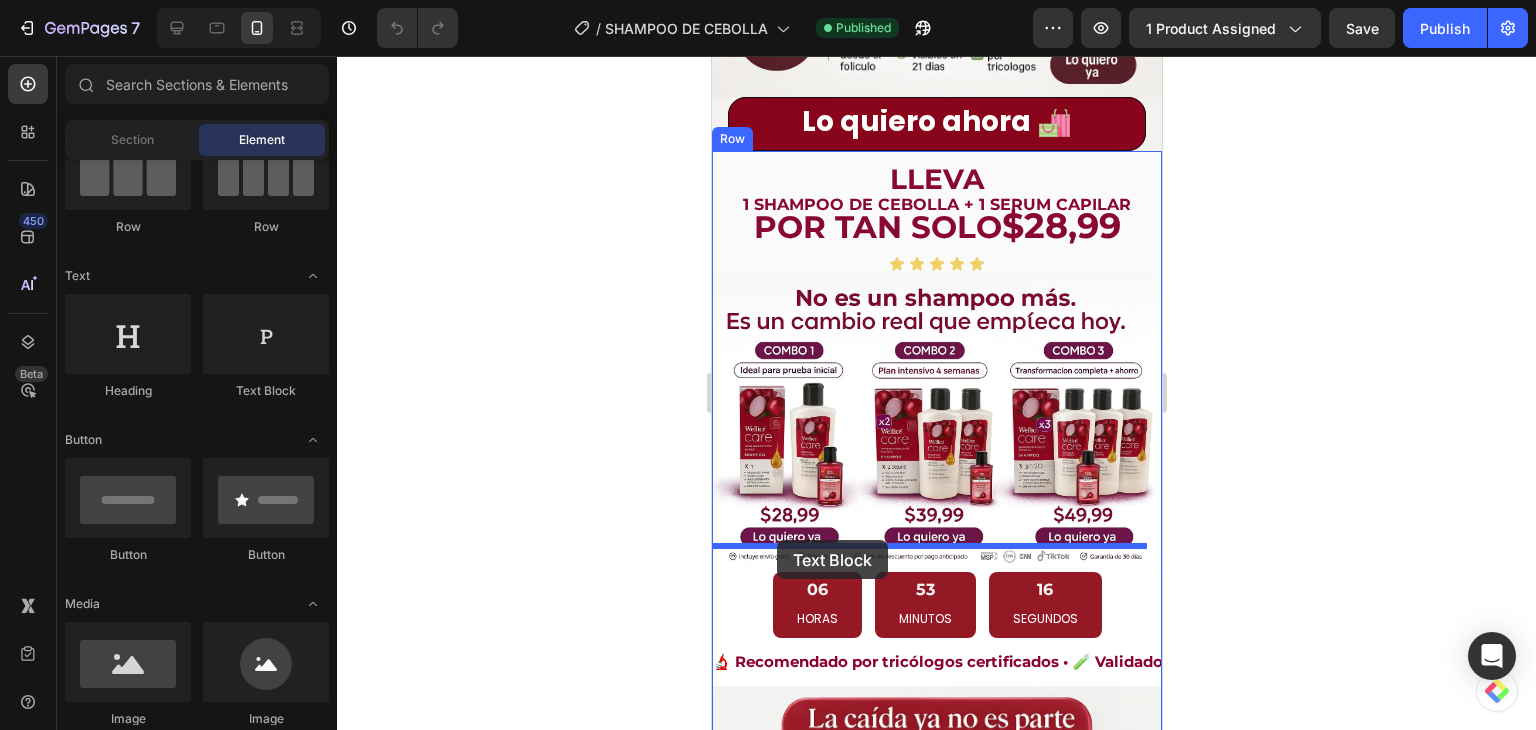 drag, startPoint x: 943, startPoint y: 413, endPoint x: 776, endPoint y: 540, distance: 209.80467 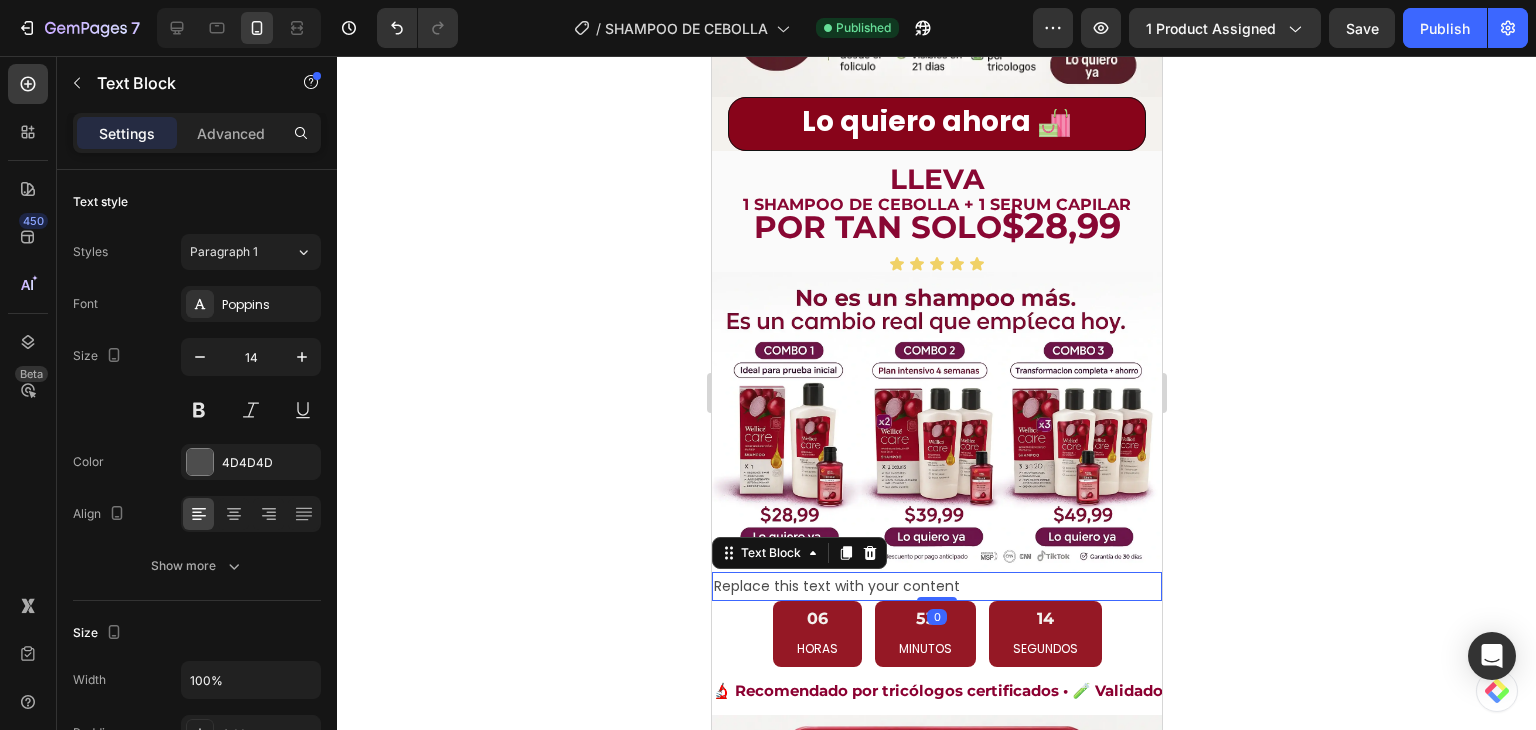 click on "Replace this text with your content" at bounding box center [936, 586] 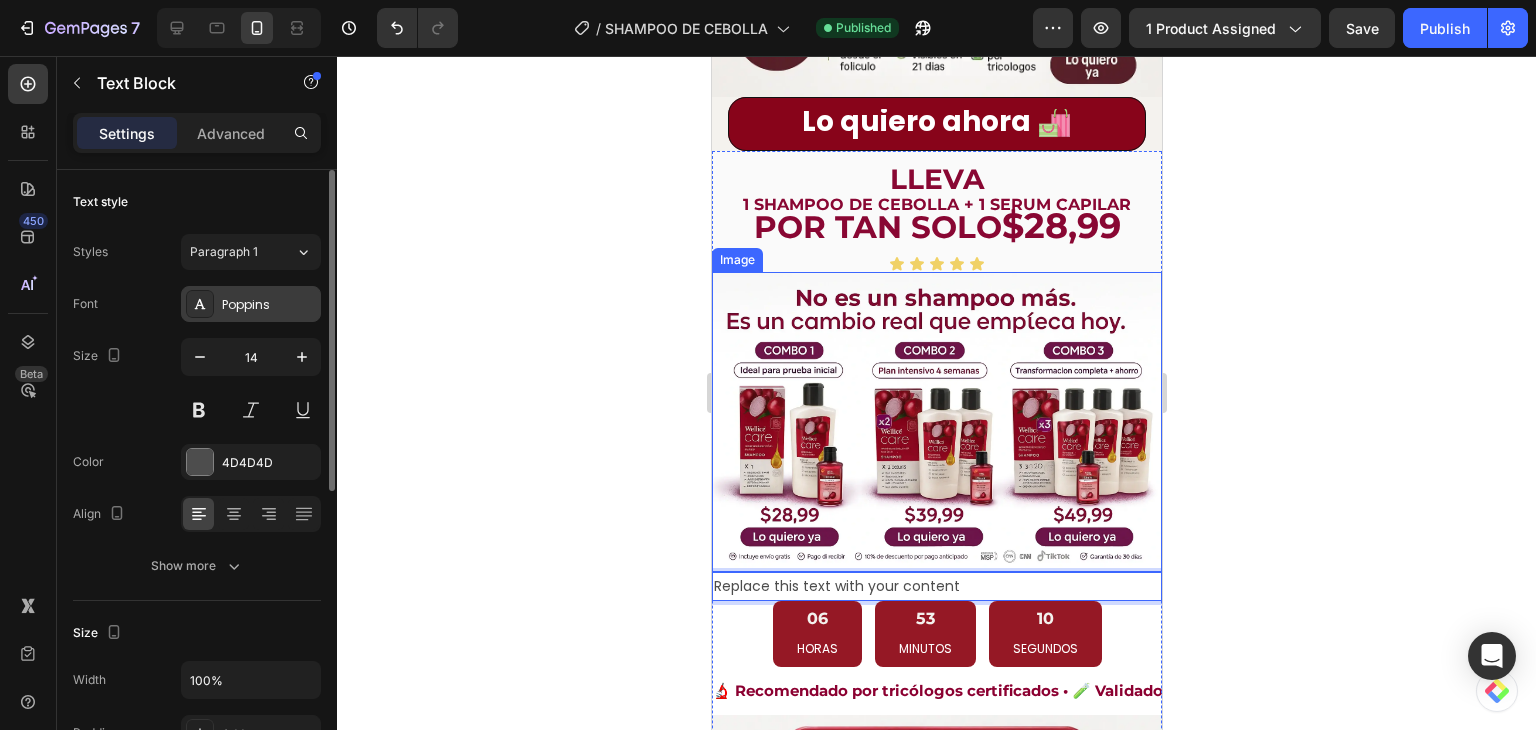 scroll, scrollTop: 200, scrollLeft: 0, axis: vertical 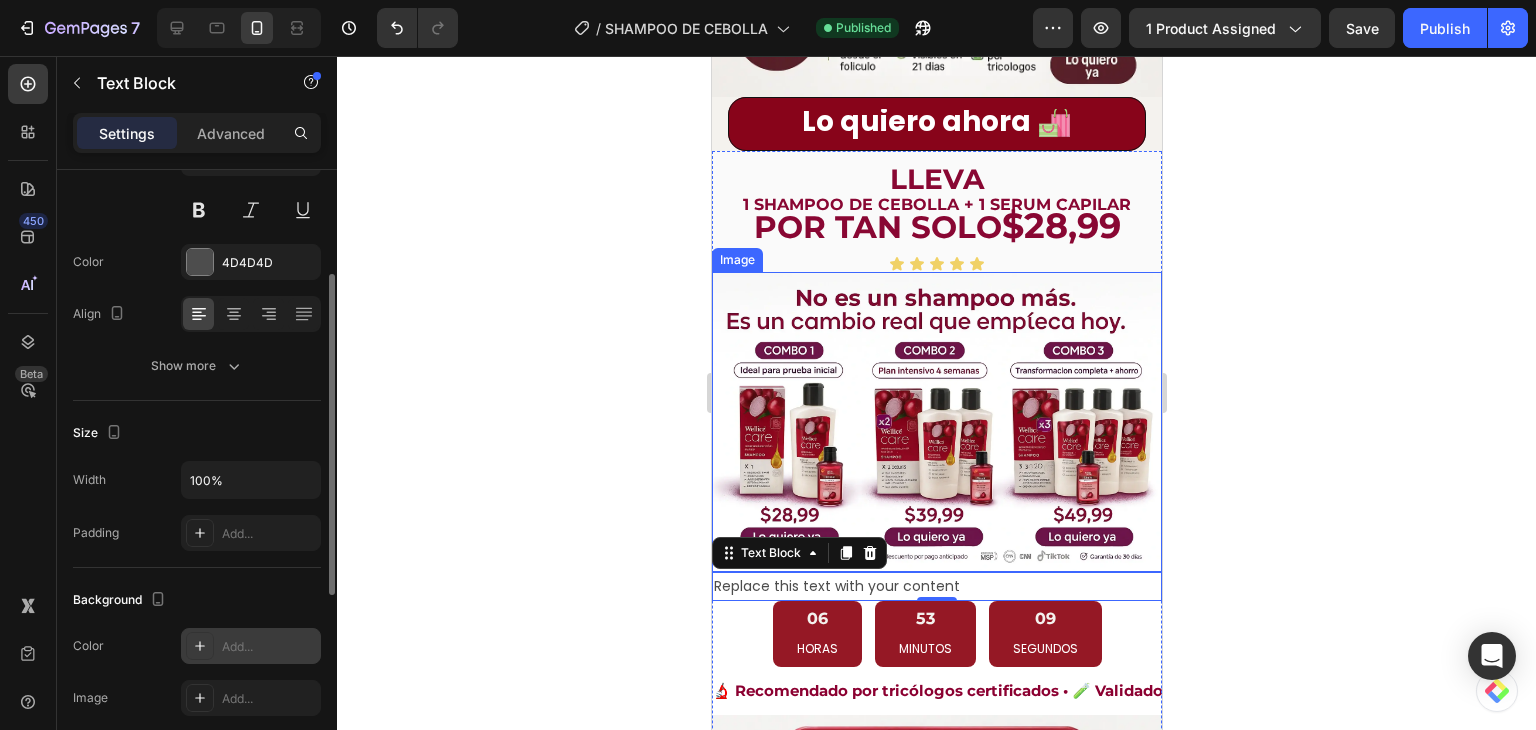 click on "Add..." at bounding box center (269, 647) 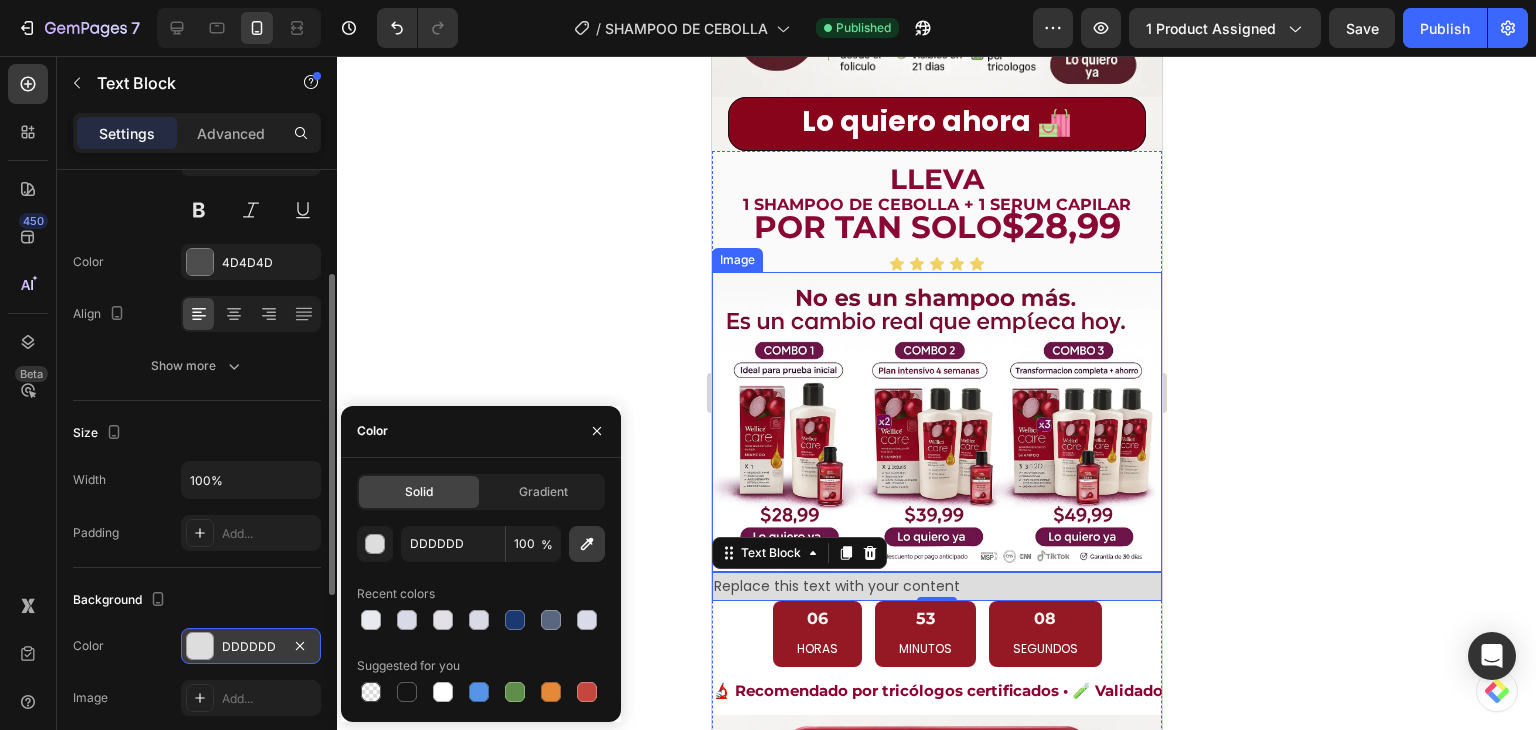 click 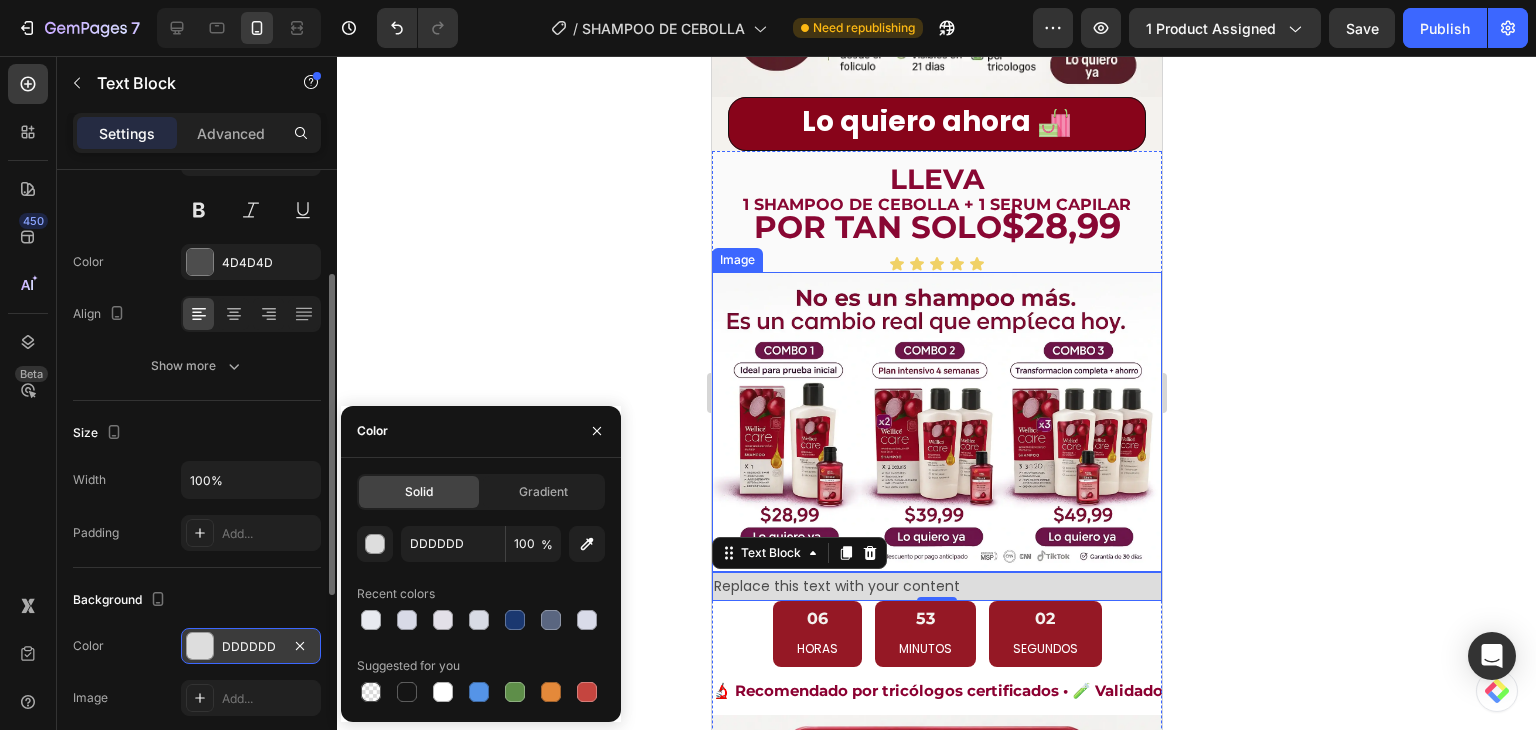 type on "FFFFFF" 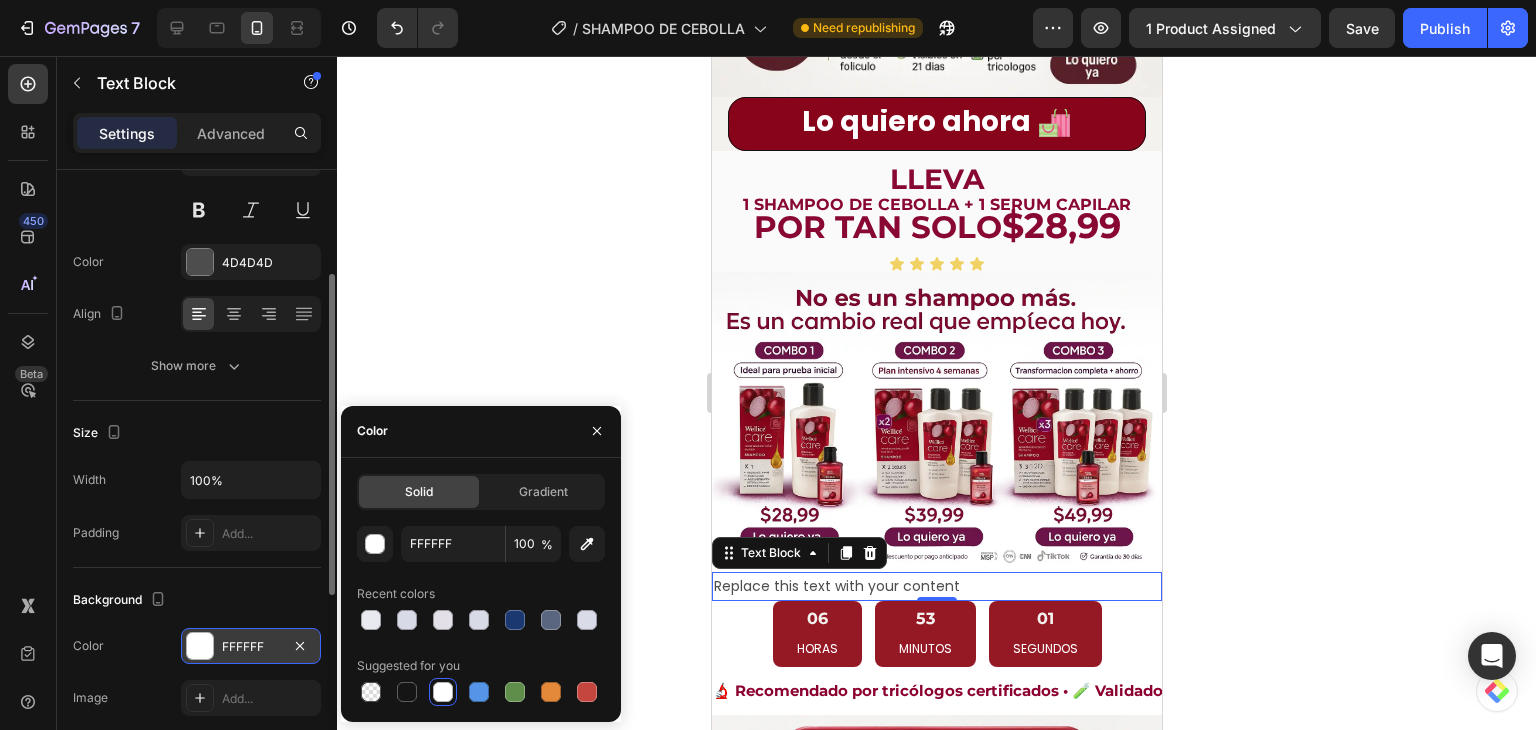 click on "Replace this text with your content" at bounding box center [936, 586] 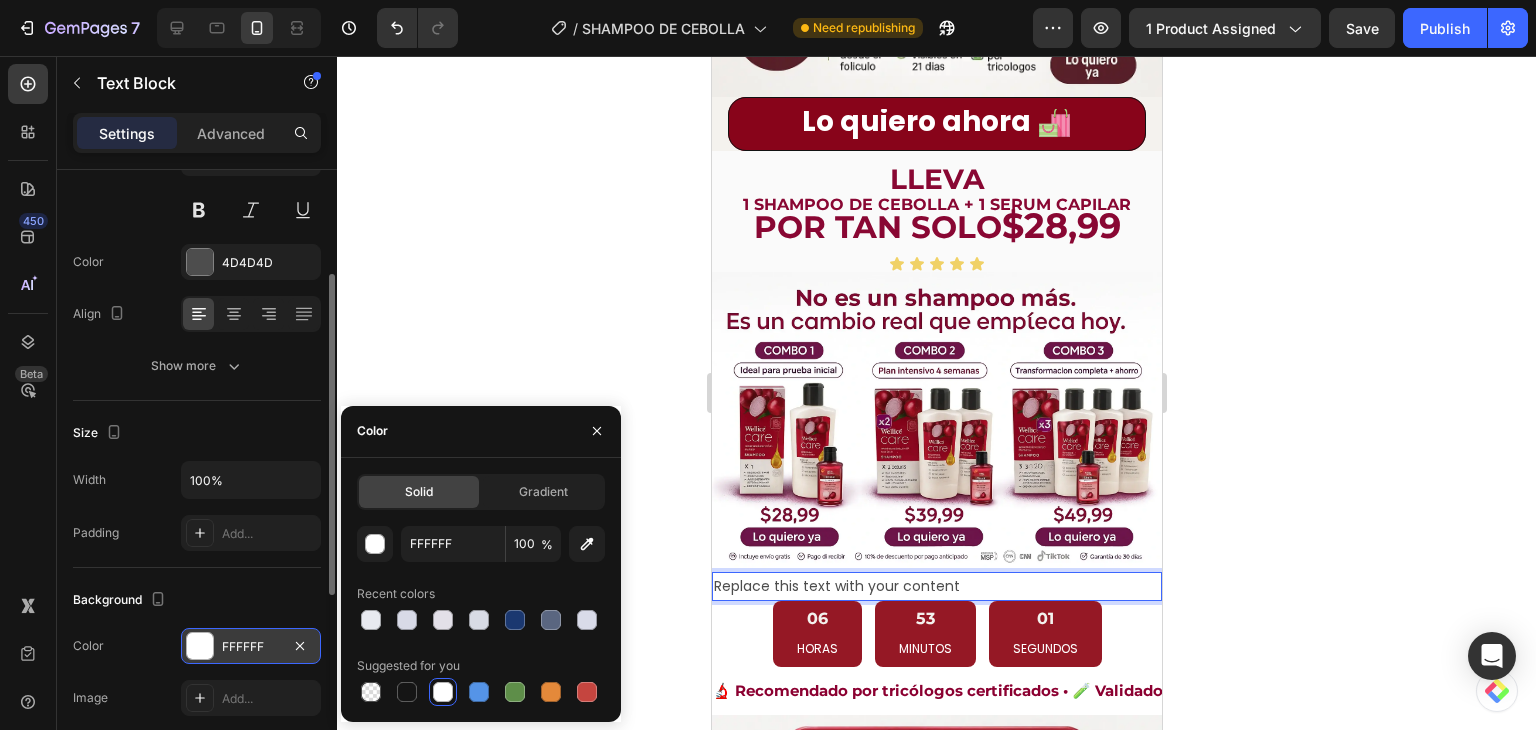 click on "Replace this text with your content" at bounding box center (936, 586) 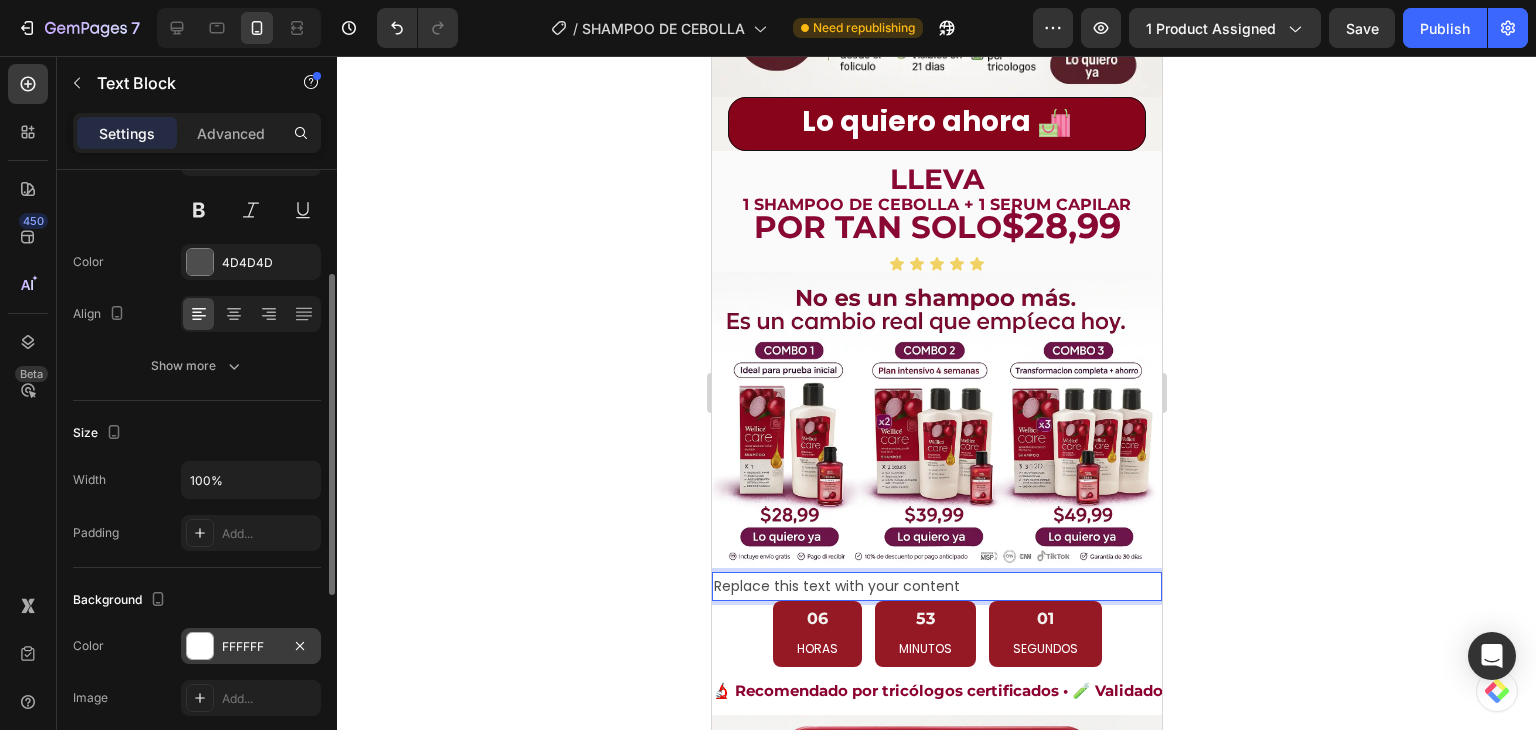 click on "Replace this text with your content" at bounding box center (936, 586) 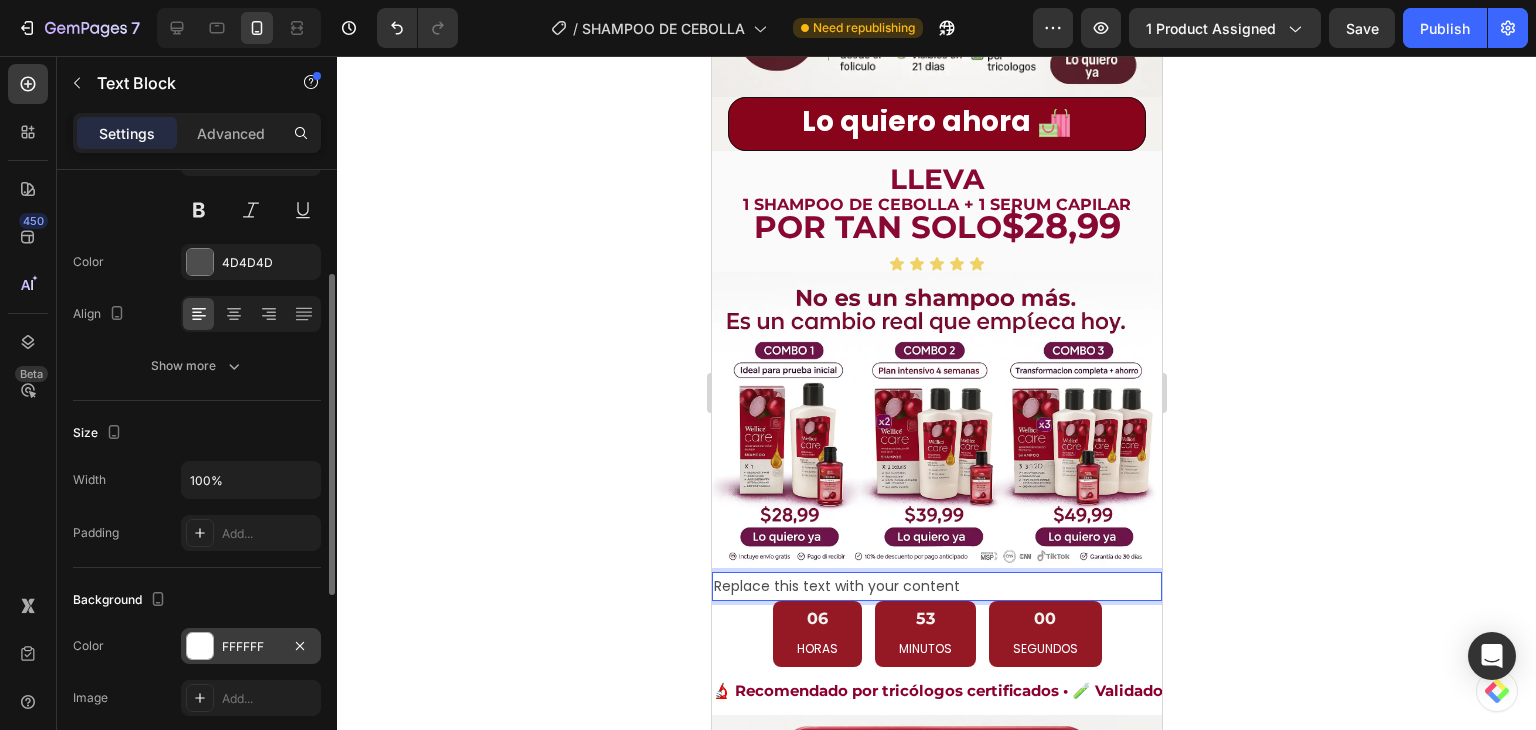 click on "Replace this text with your content" at bounding box center (936, 586) 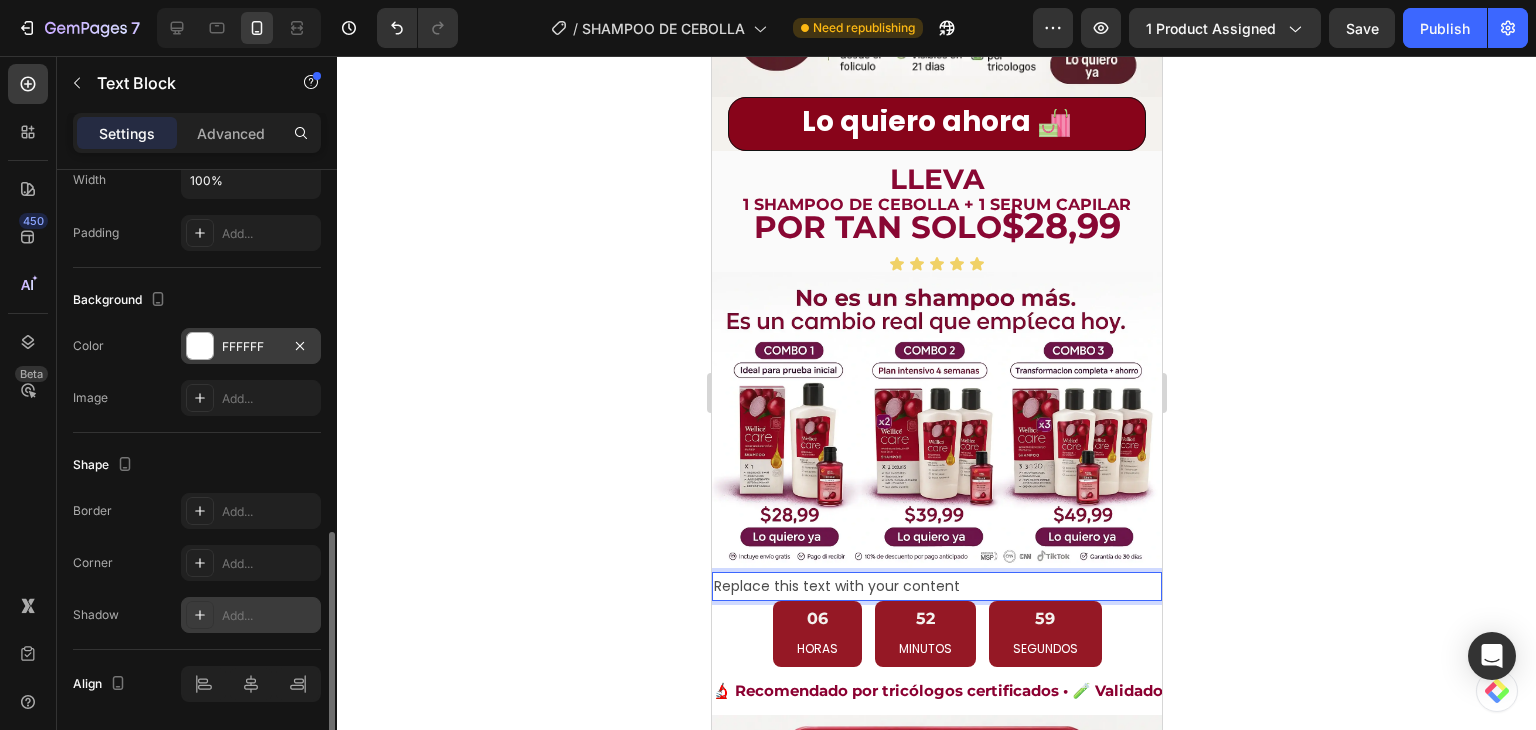 scroll, scrollTop: 566, scrollLeft: 0, axis: vertical 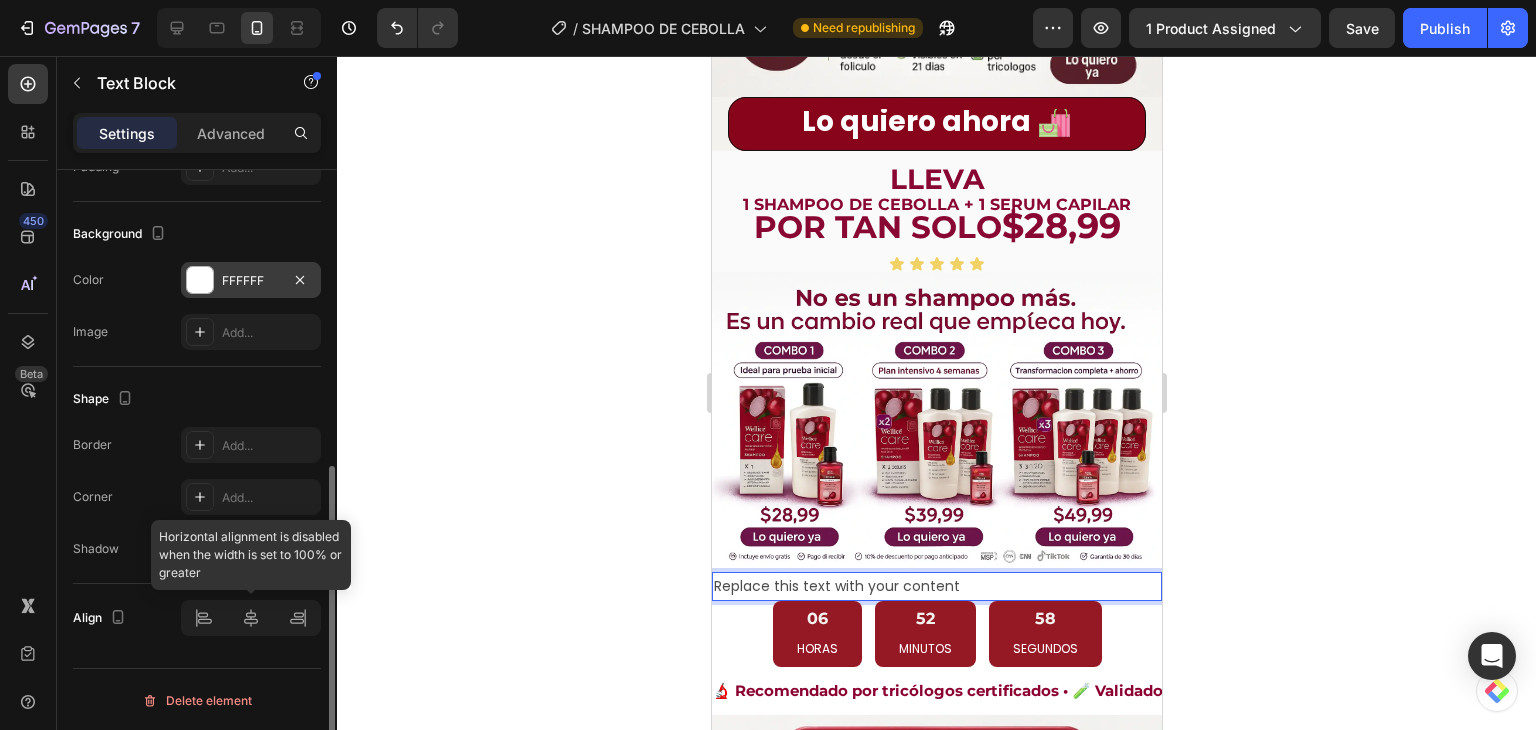 click 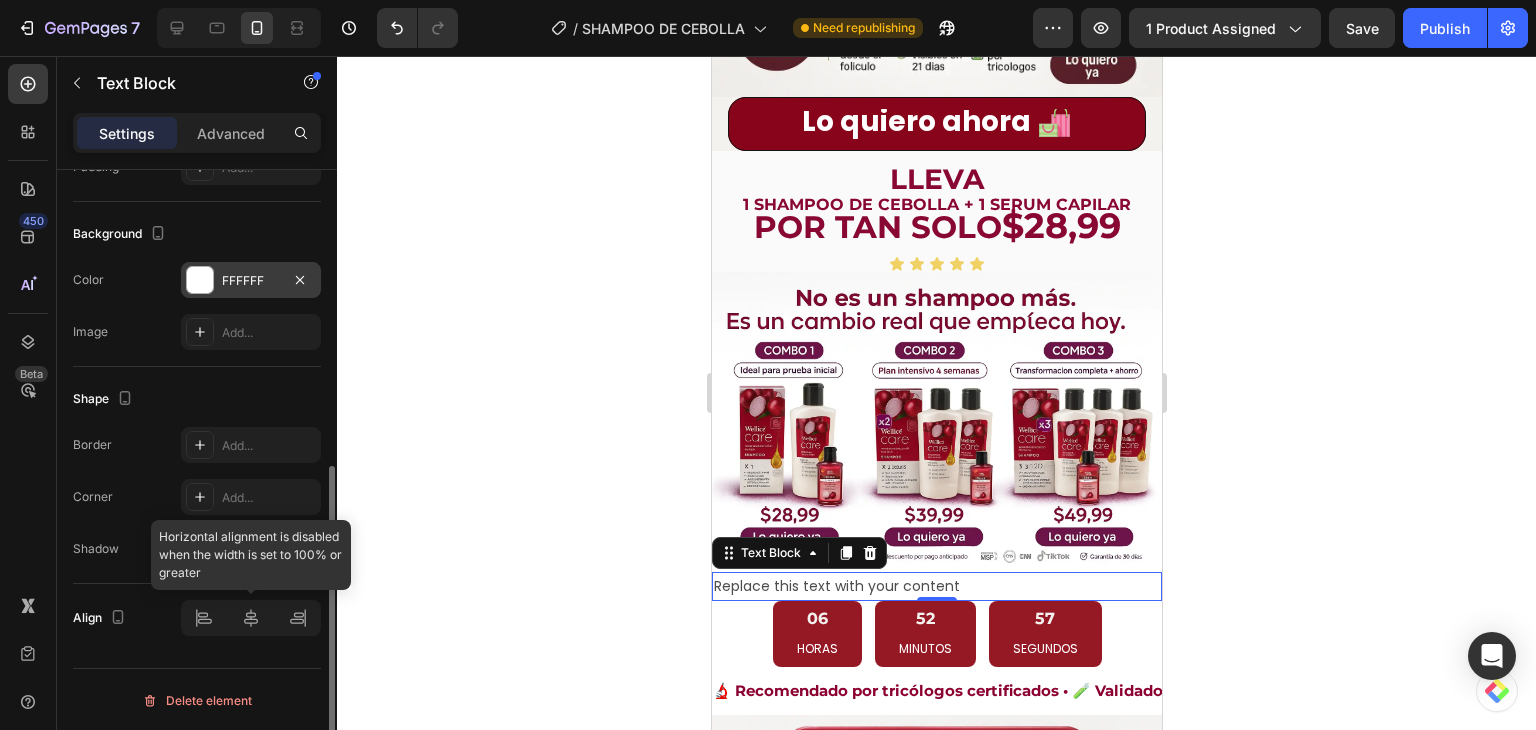 click 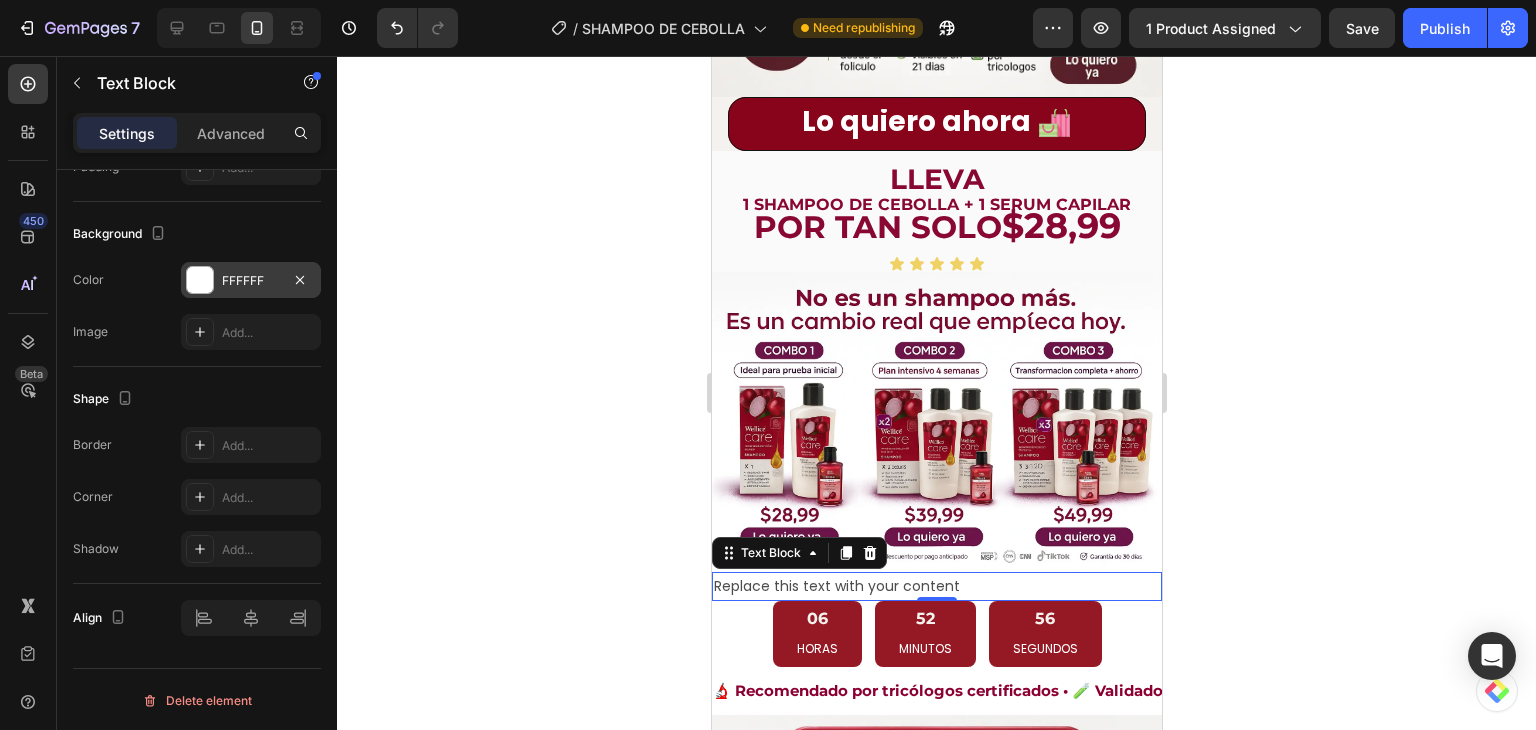 click 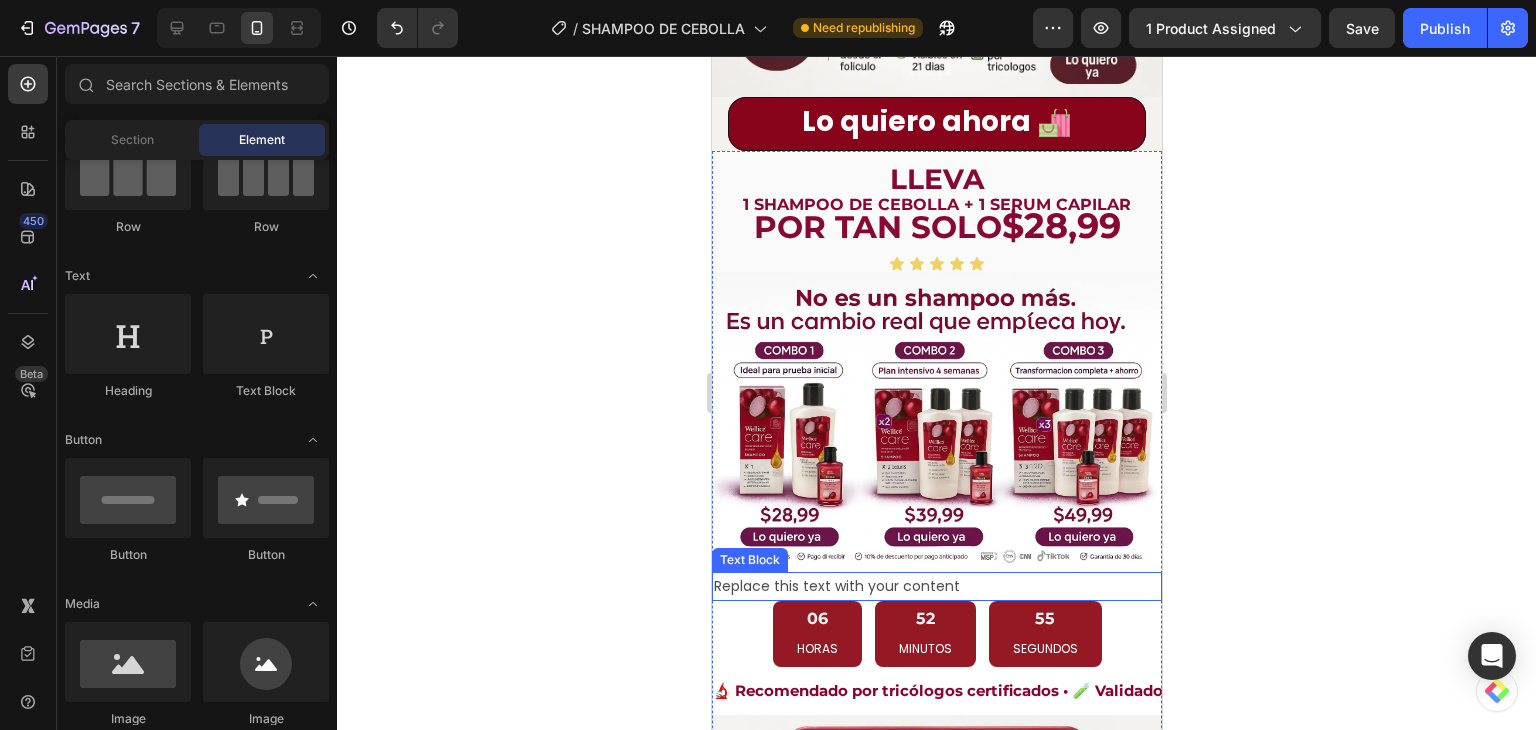 click on "Replace this text with your content" at bounding box center (936, 586) 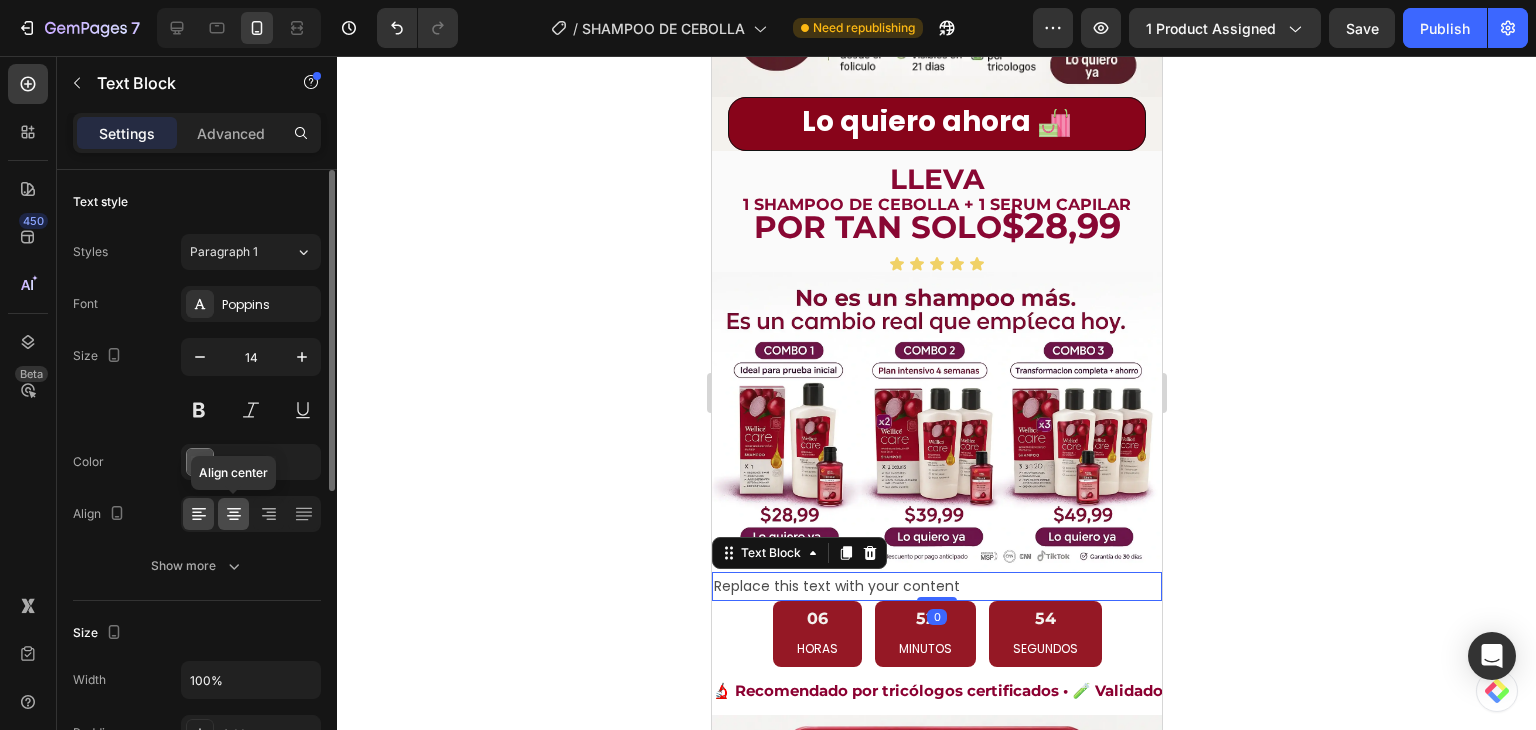 click 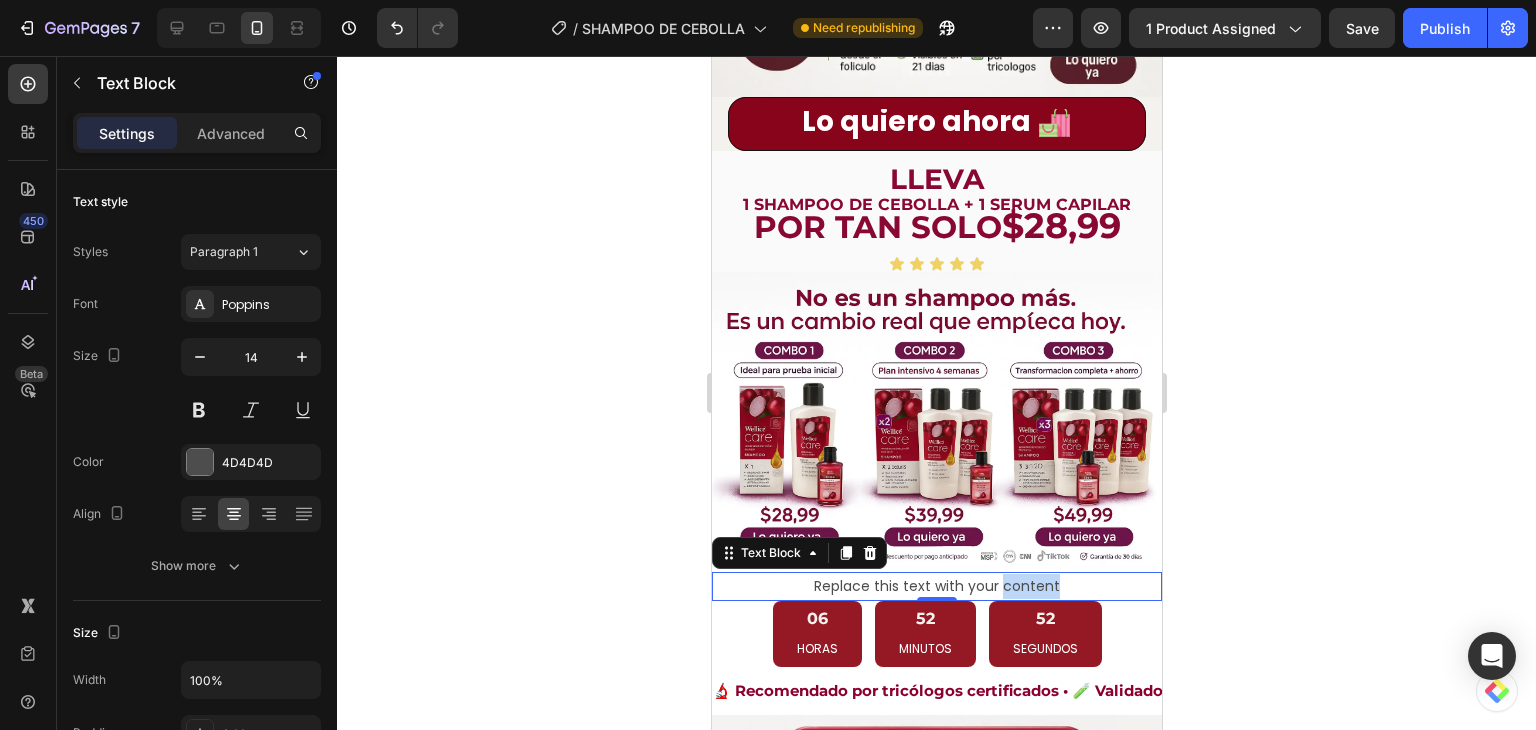 click on "Replace this text with your content" at bounding box center [936, 586] 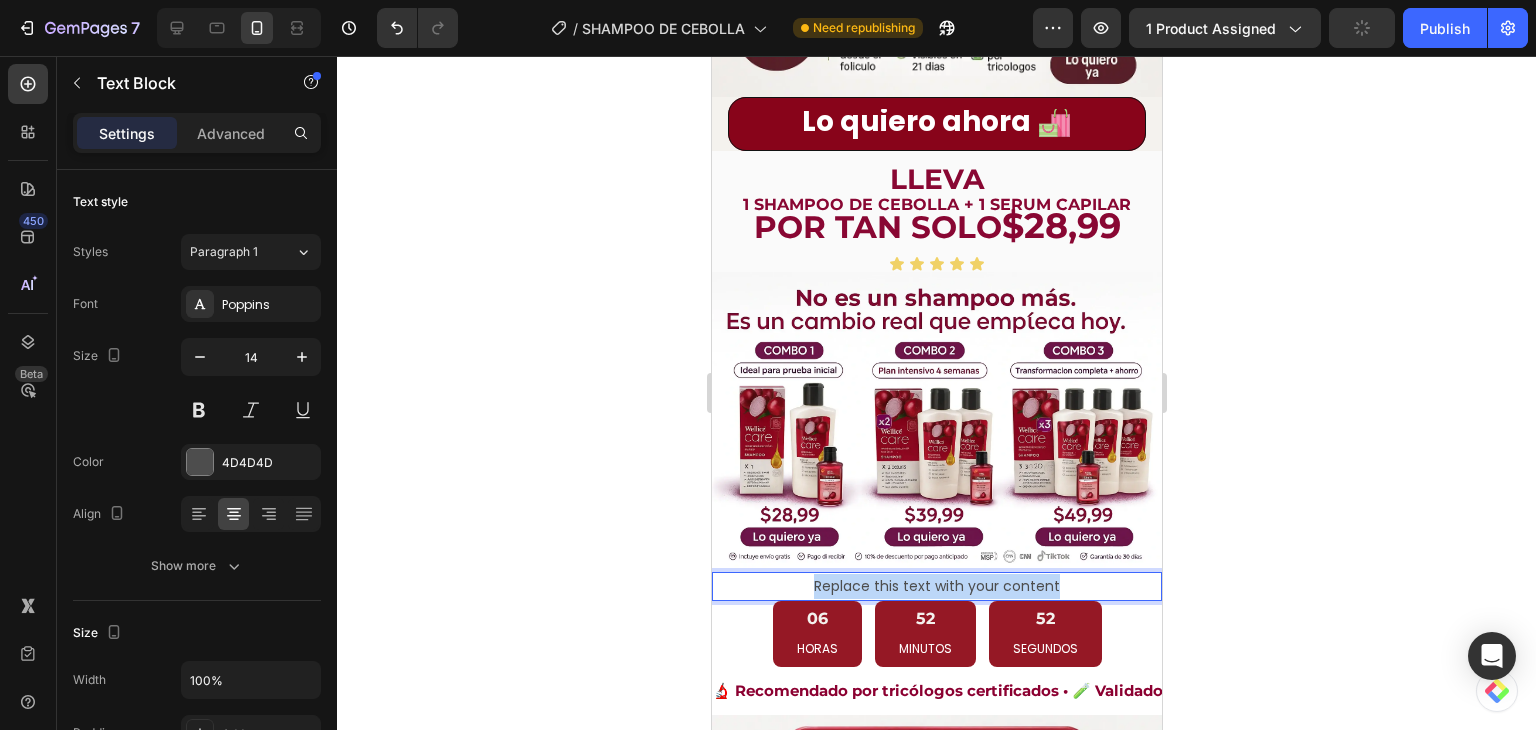 click on "Replace this text with your content" at bounding box center (936, 586) 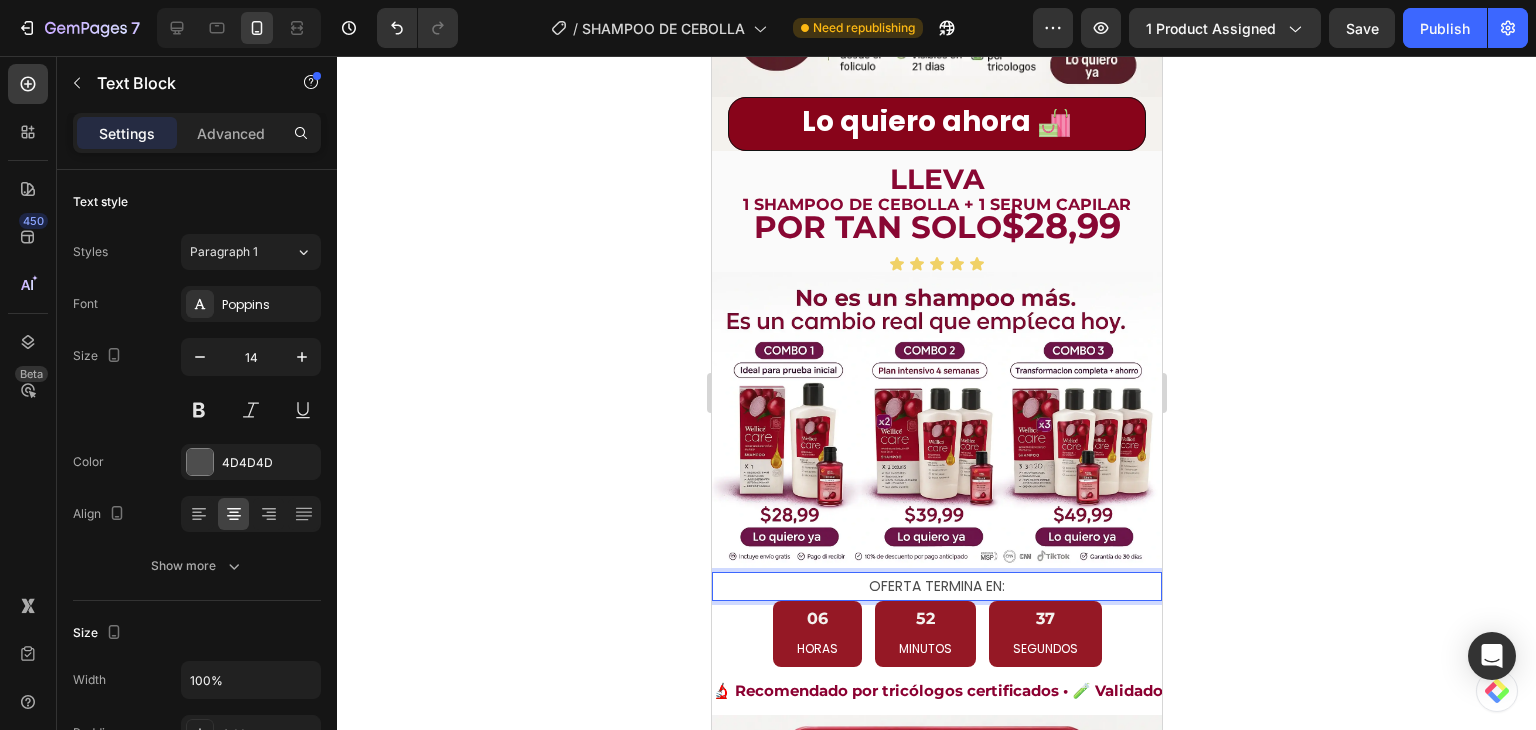 click 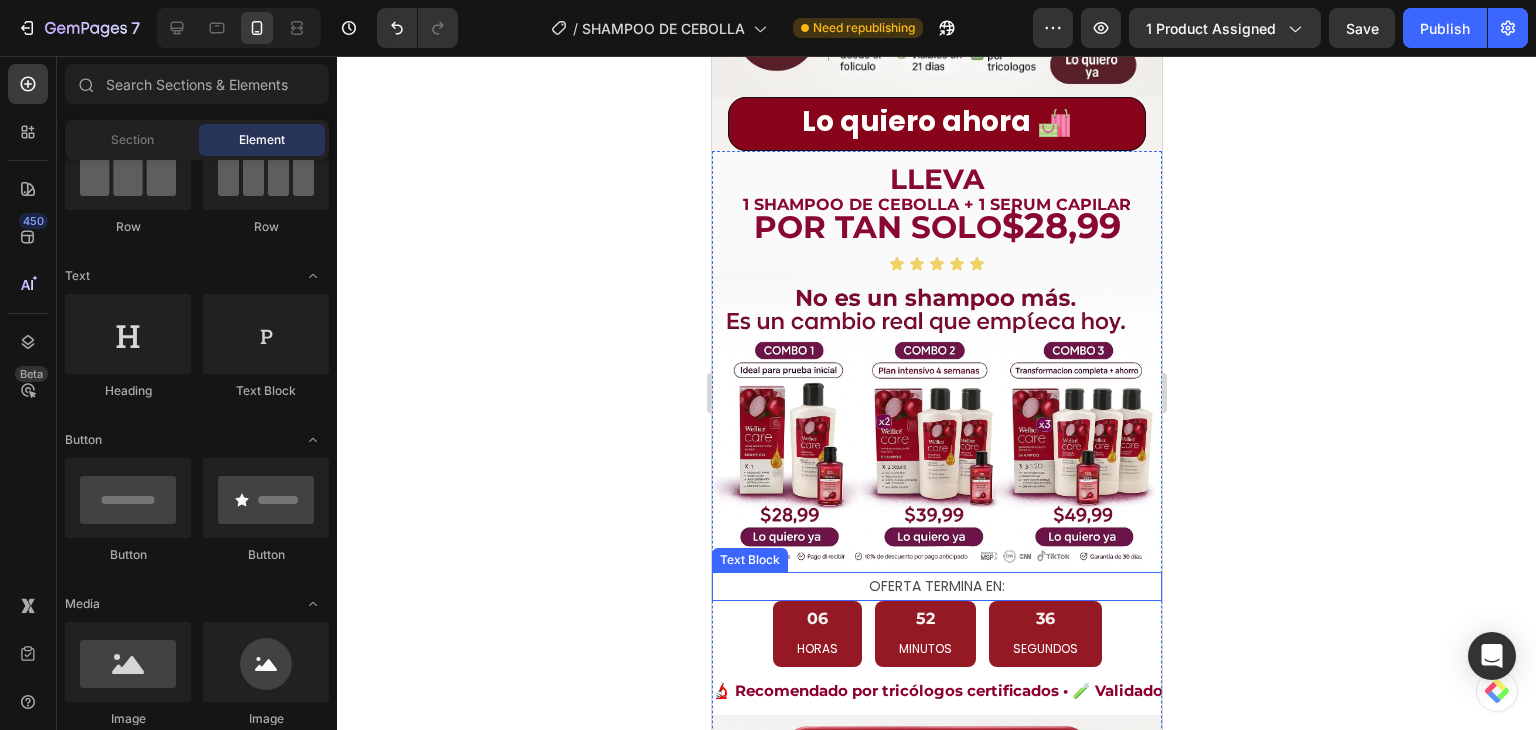 click on "OFERTA TERMINA EN:" at bounding box center (936, 586) 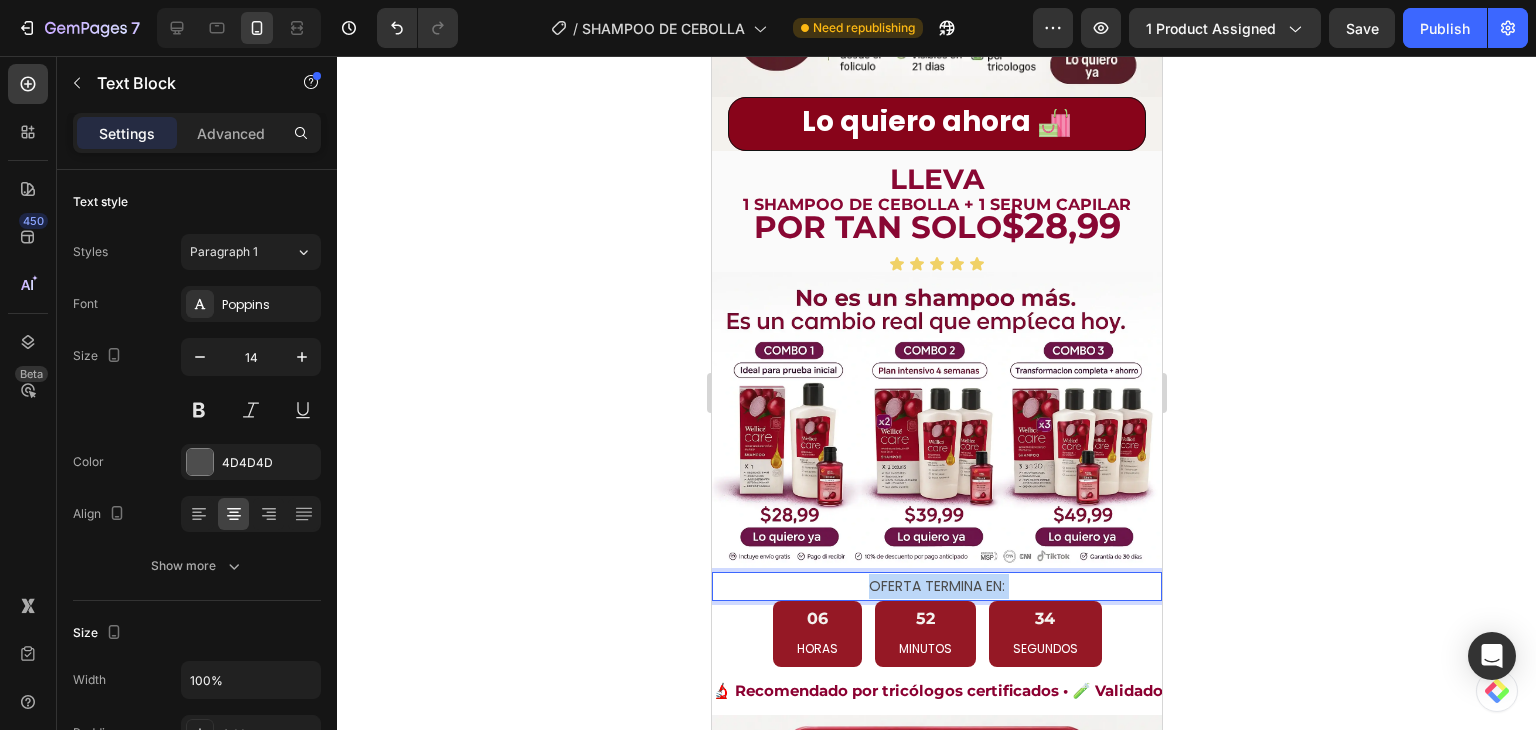 drag, startPoint x: 1008, startPoint y: 549, endPoint x: 854, endPoint y: 545, distance: 154.05194 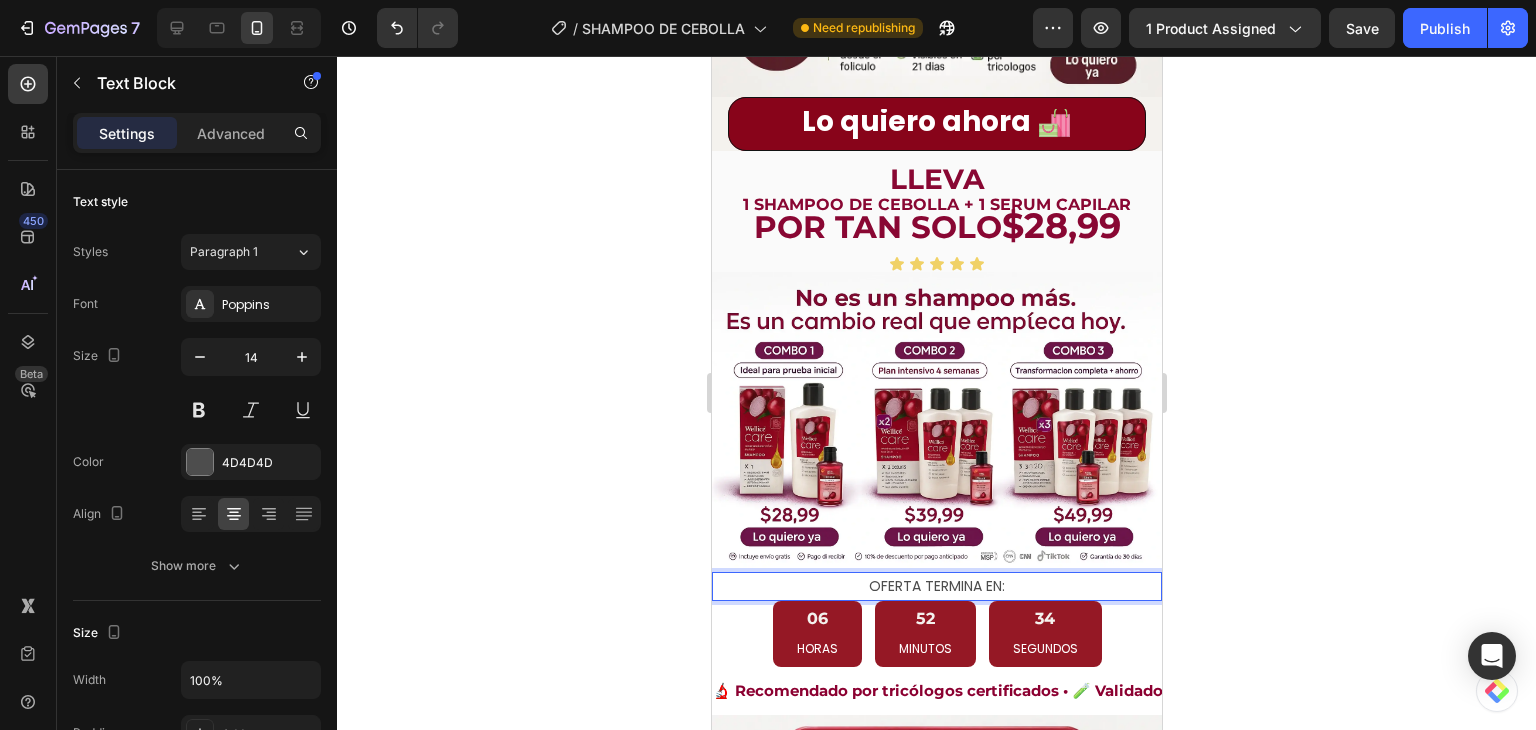 click on "OFERTA TERMINA EN:" at bounding box center [936, 586] 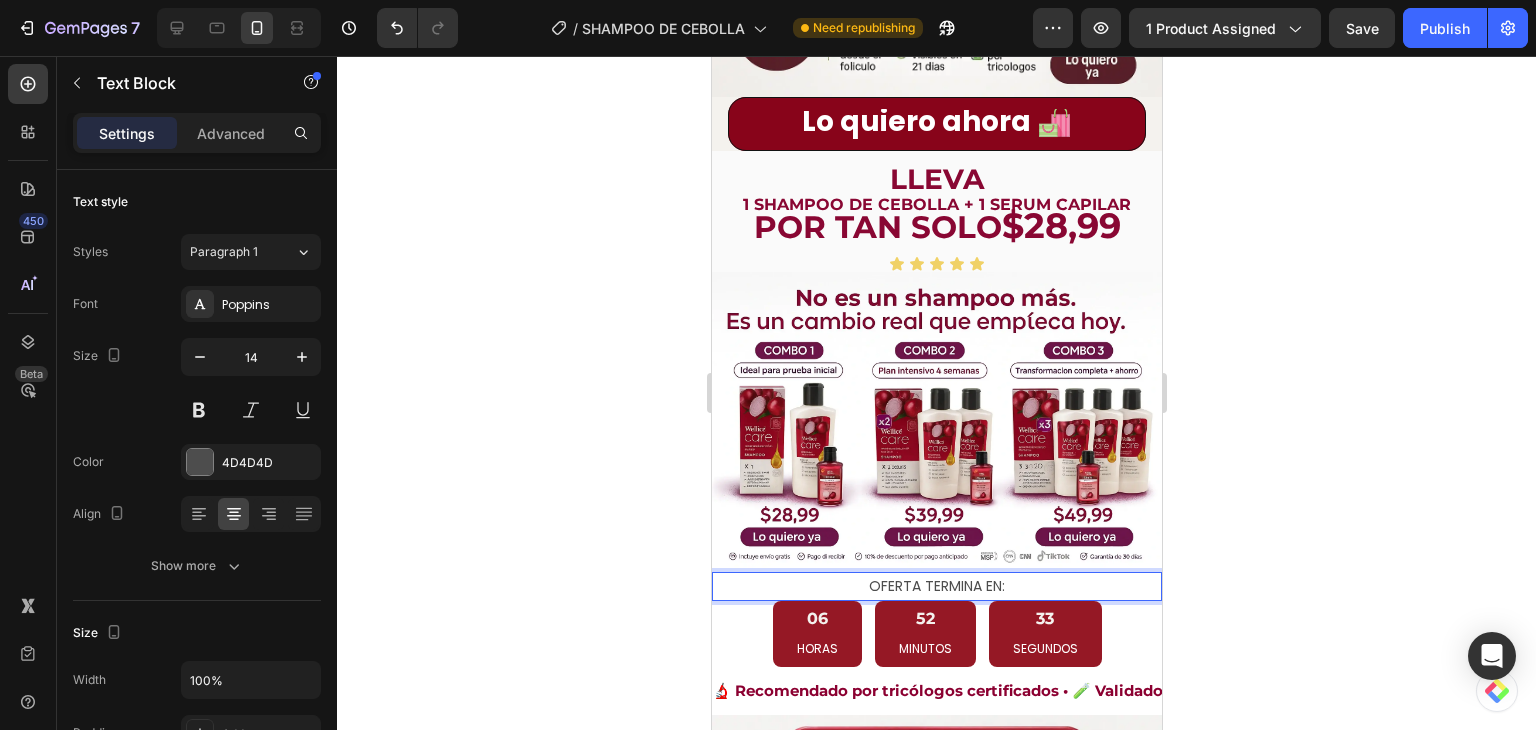 click on "OFERTA TERMINA EN:" at bounding box center (936, 586) 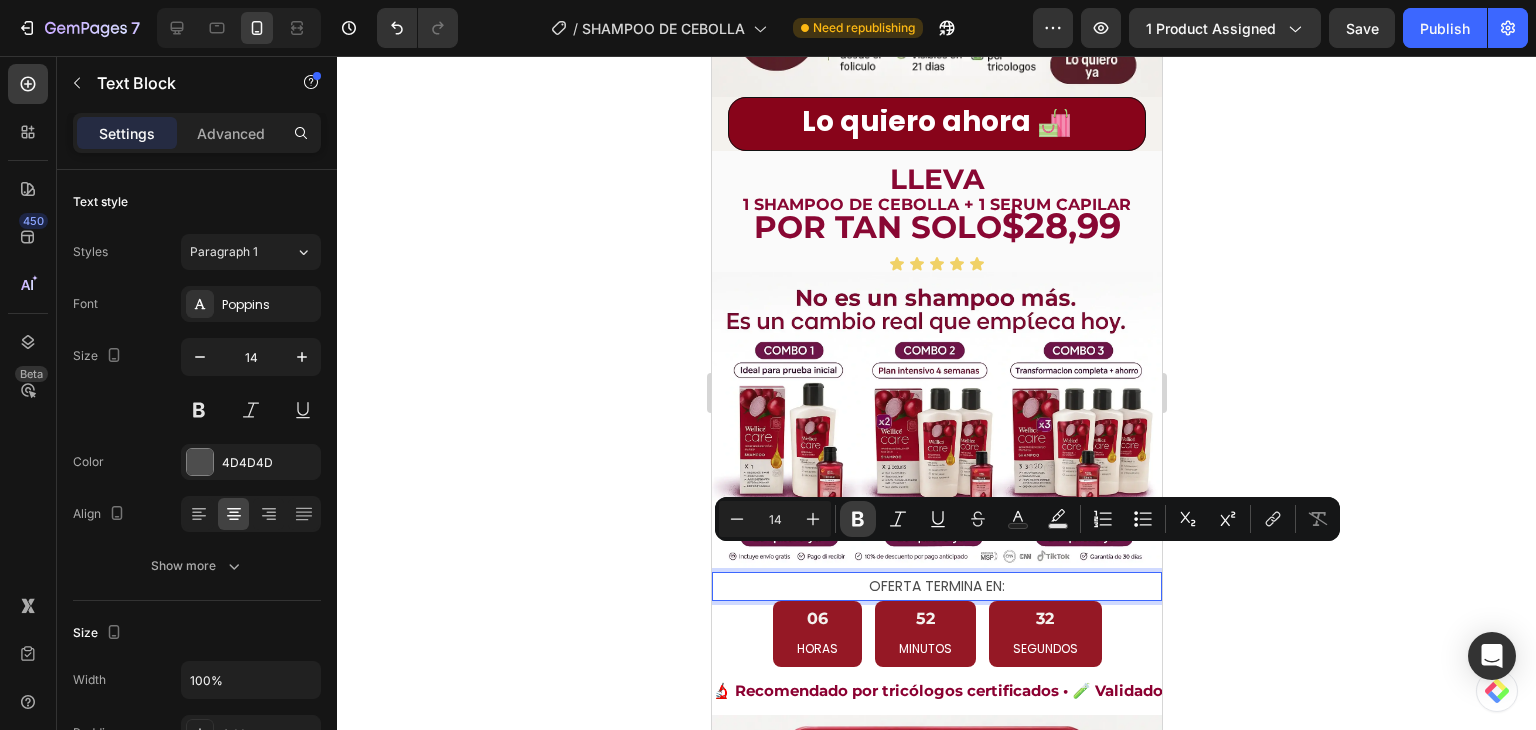 click 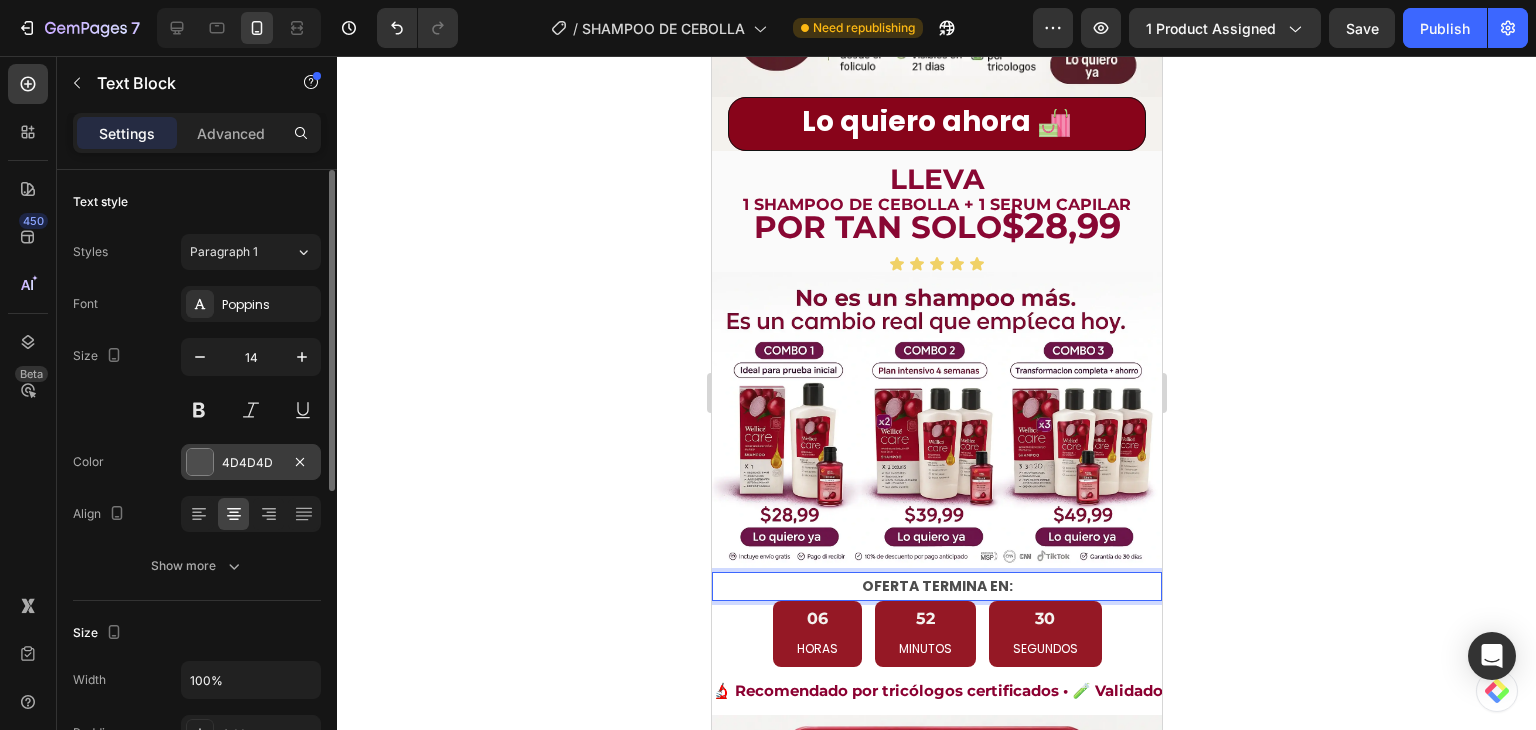 click at bounding box center [200, 462] 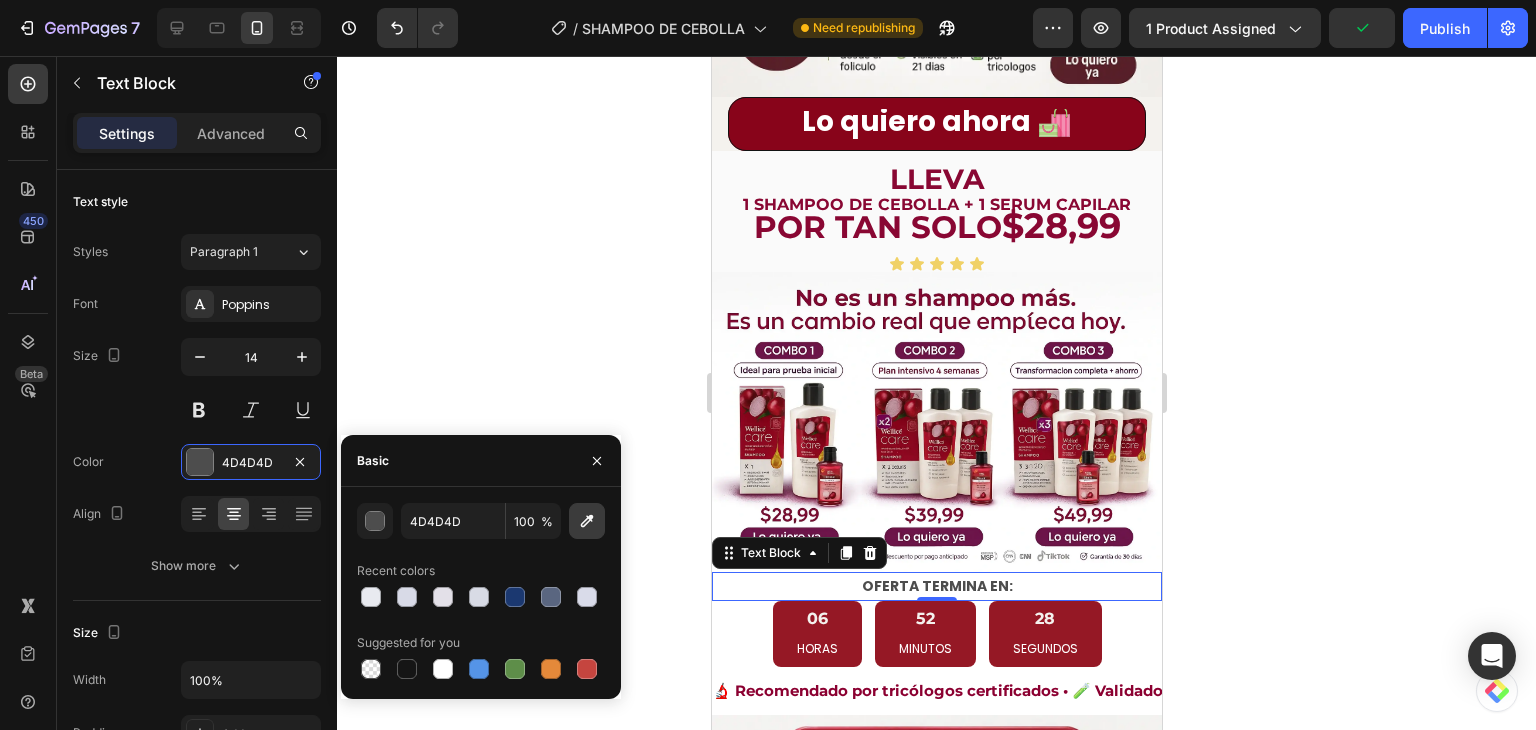 click 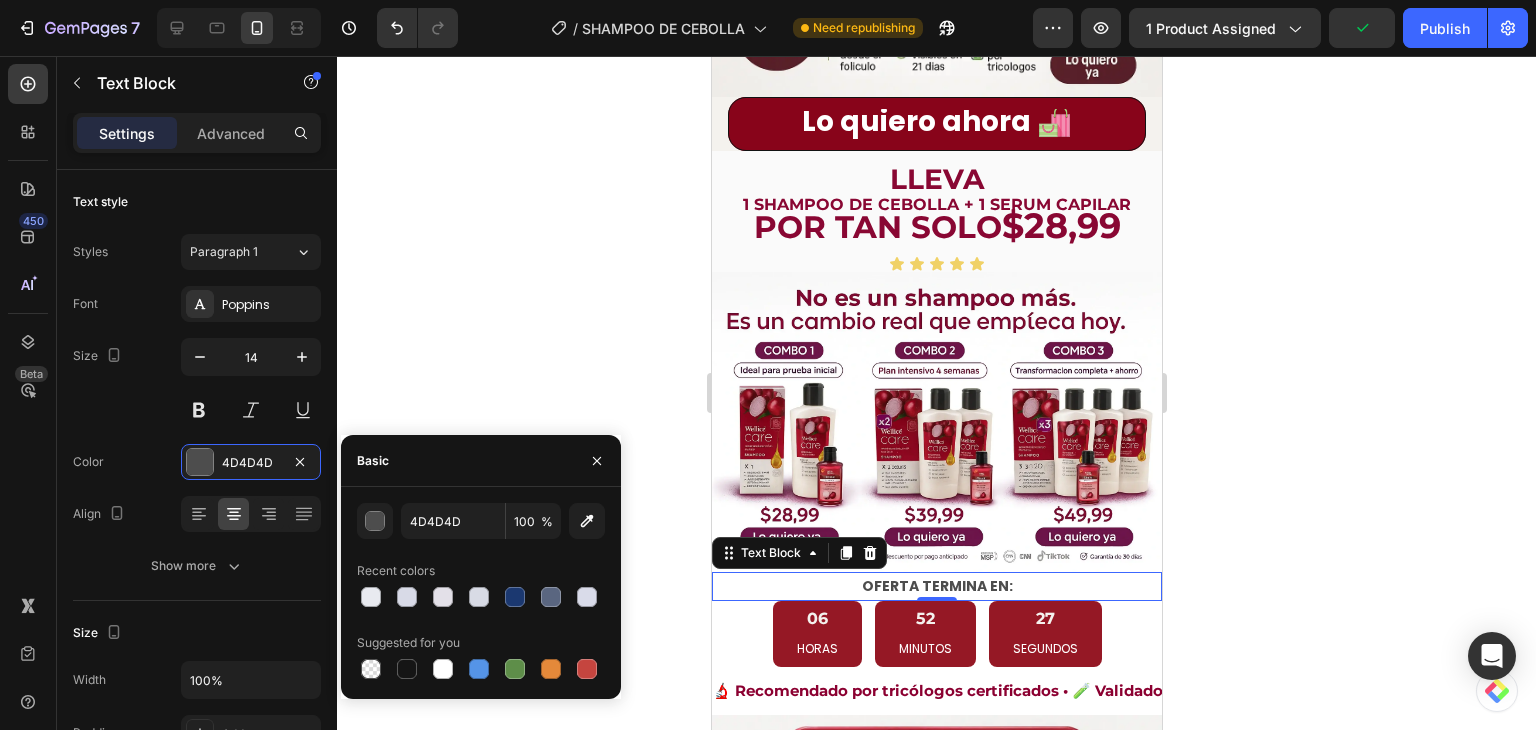 type on "[NUMBER]" 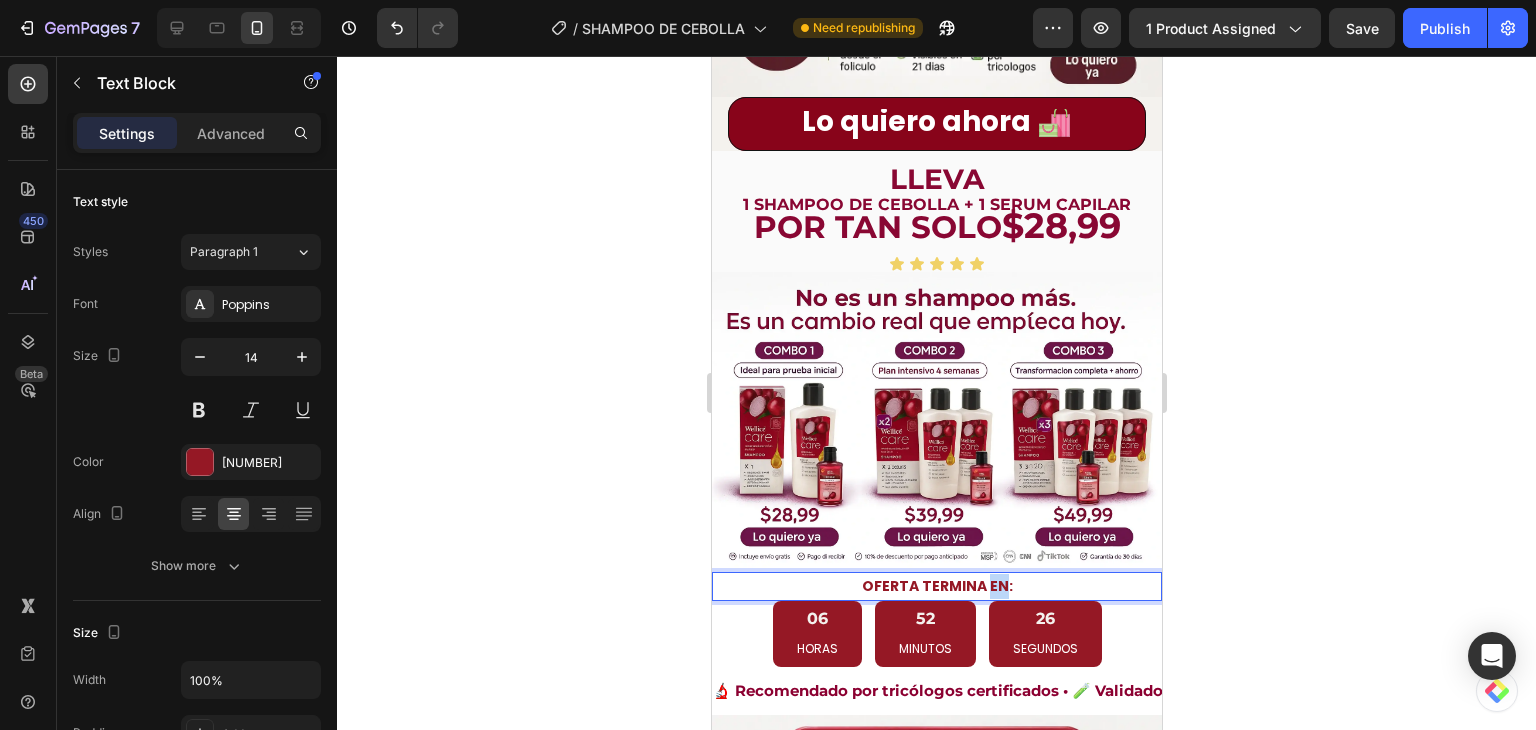 click on "OFERTA TERMINA EN:" at bounding box center (936, 586) 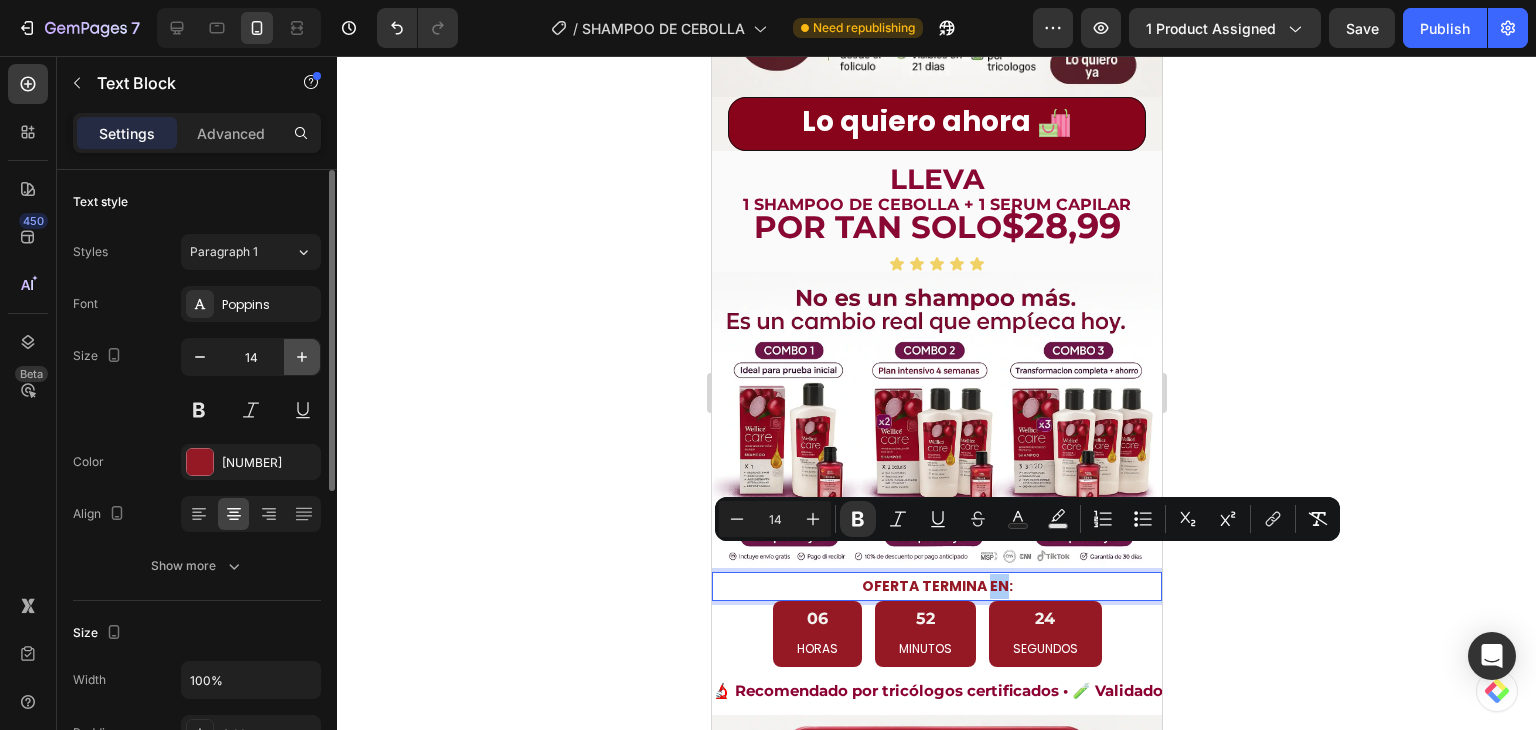 click 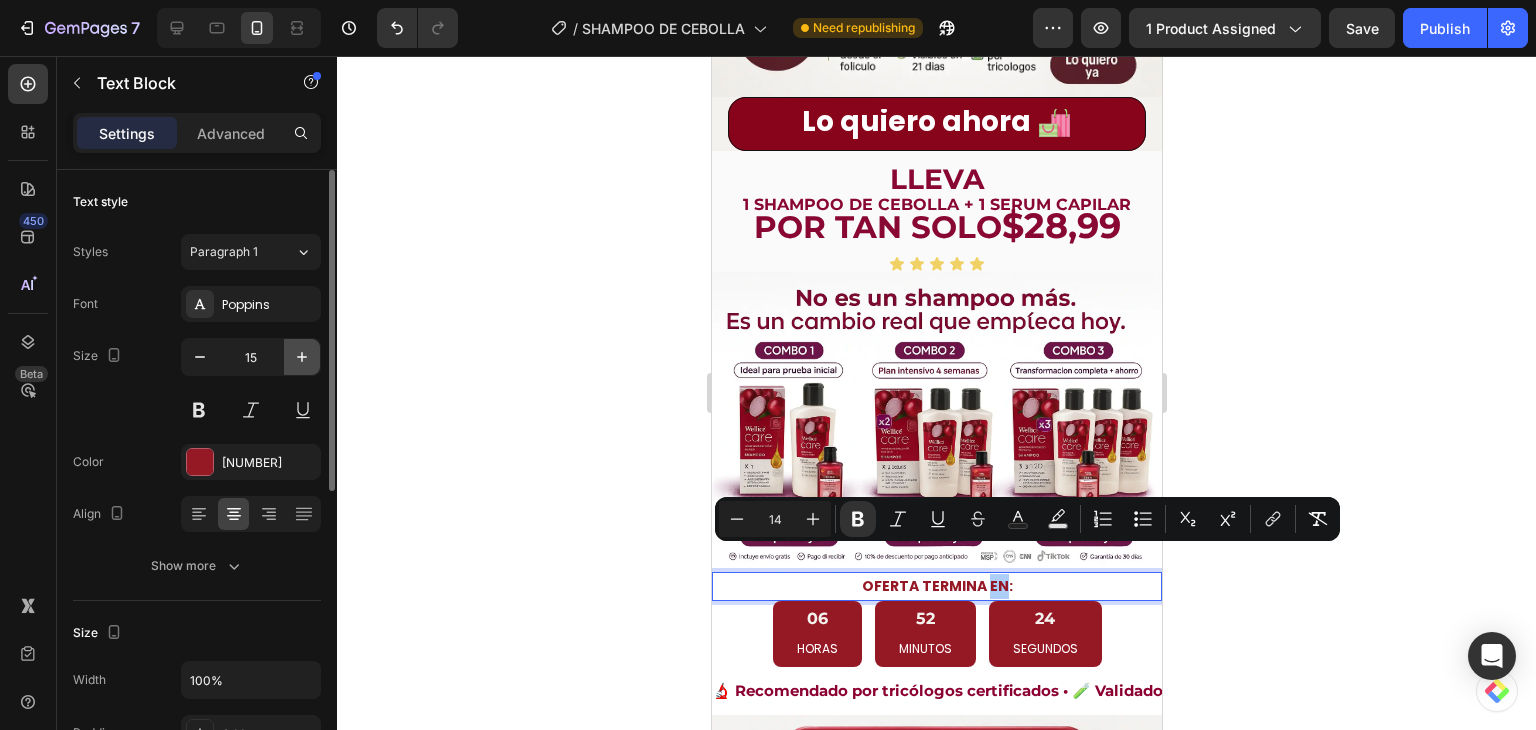 click 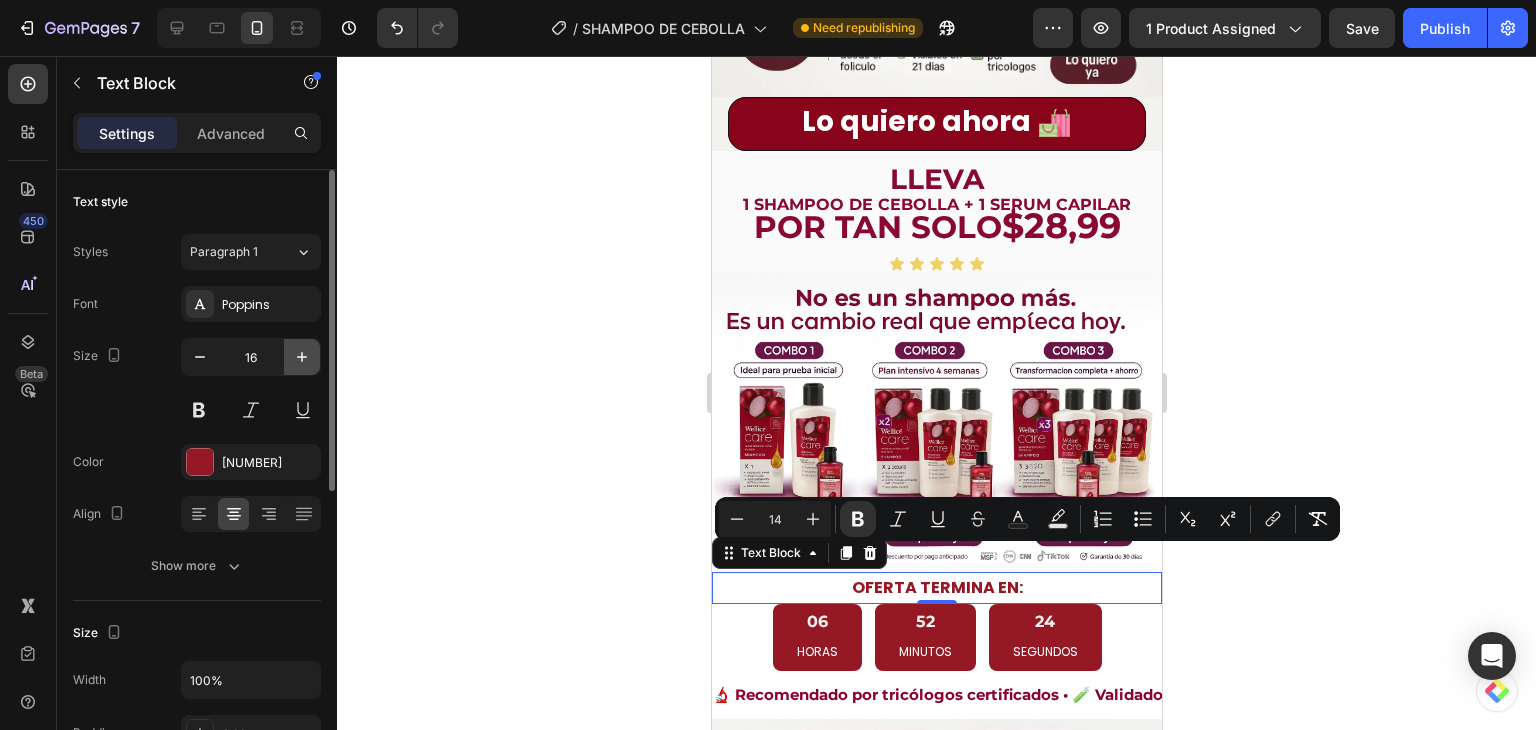 click 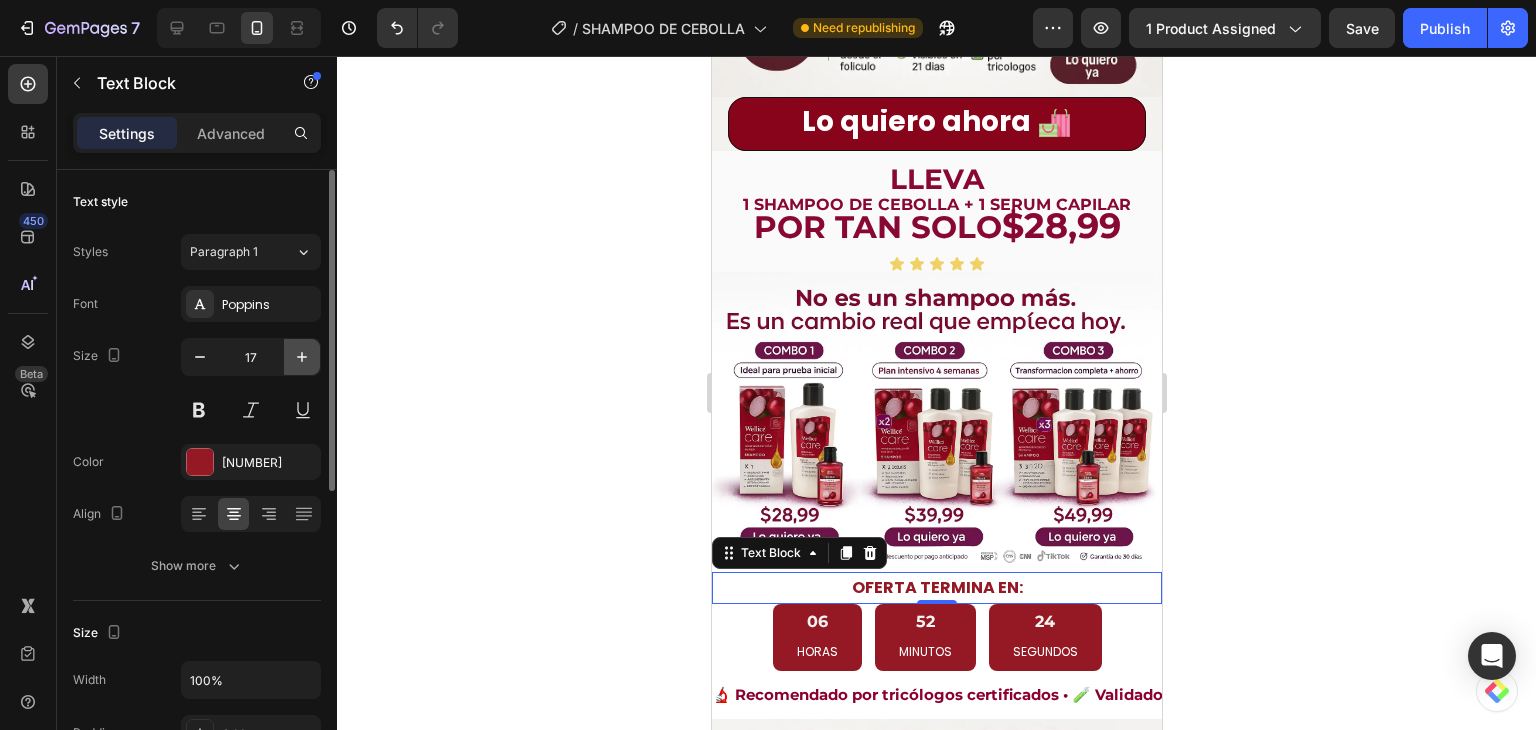 click 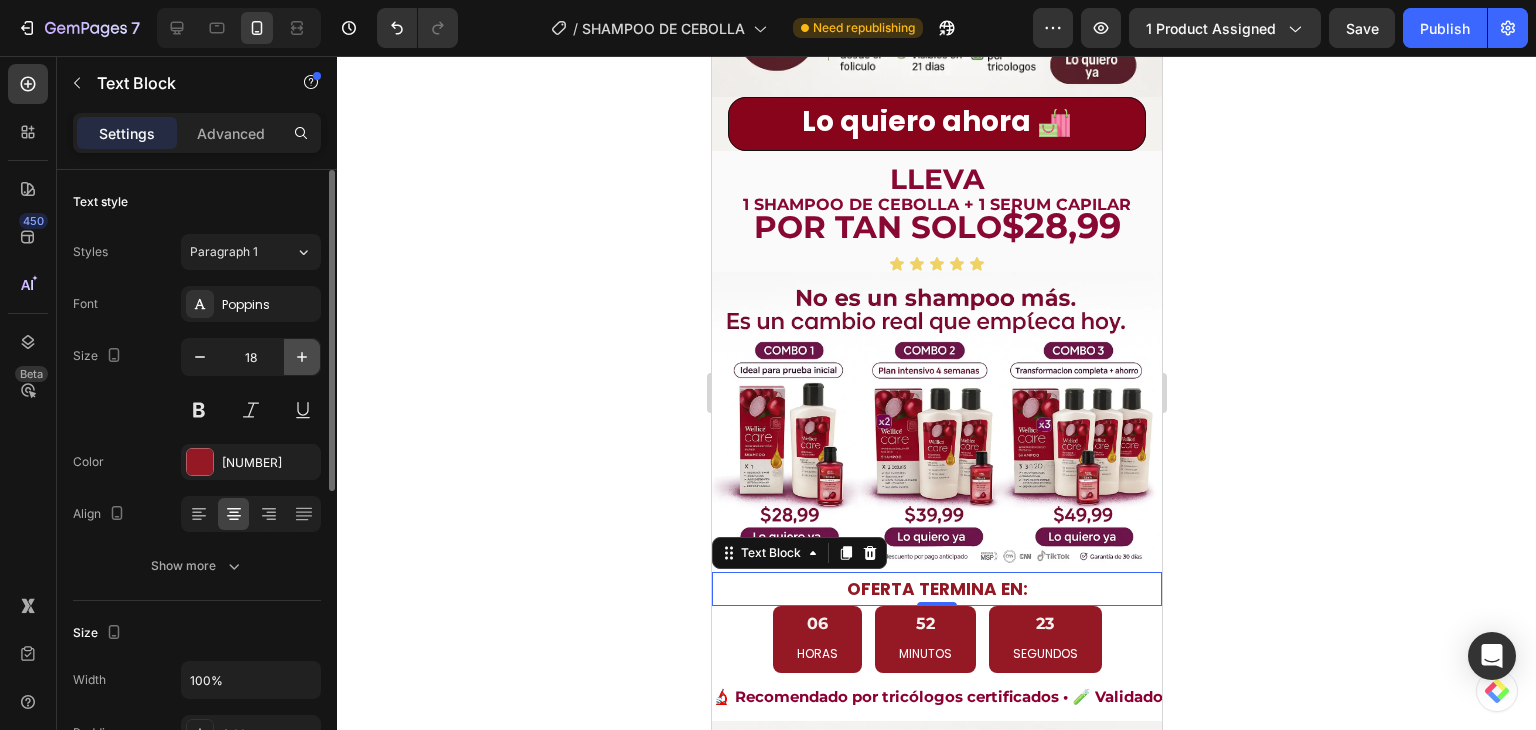 click 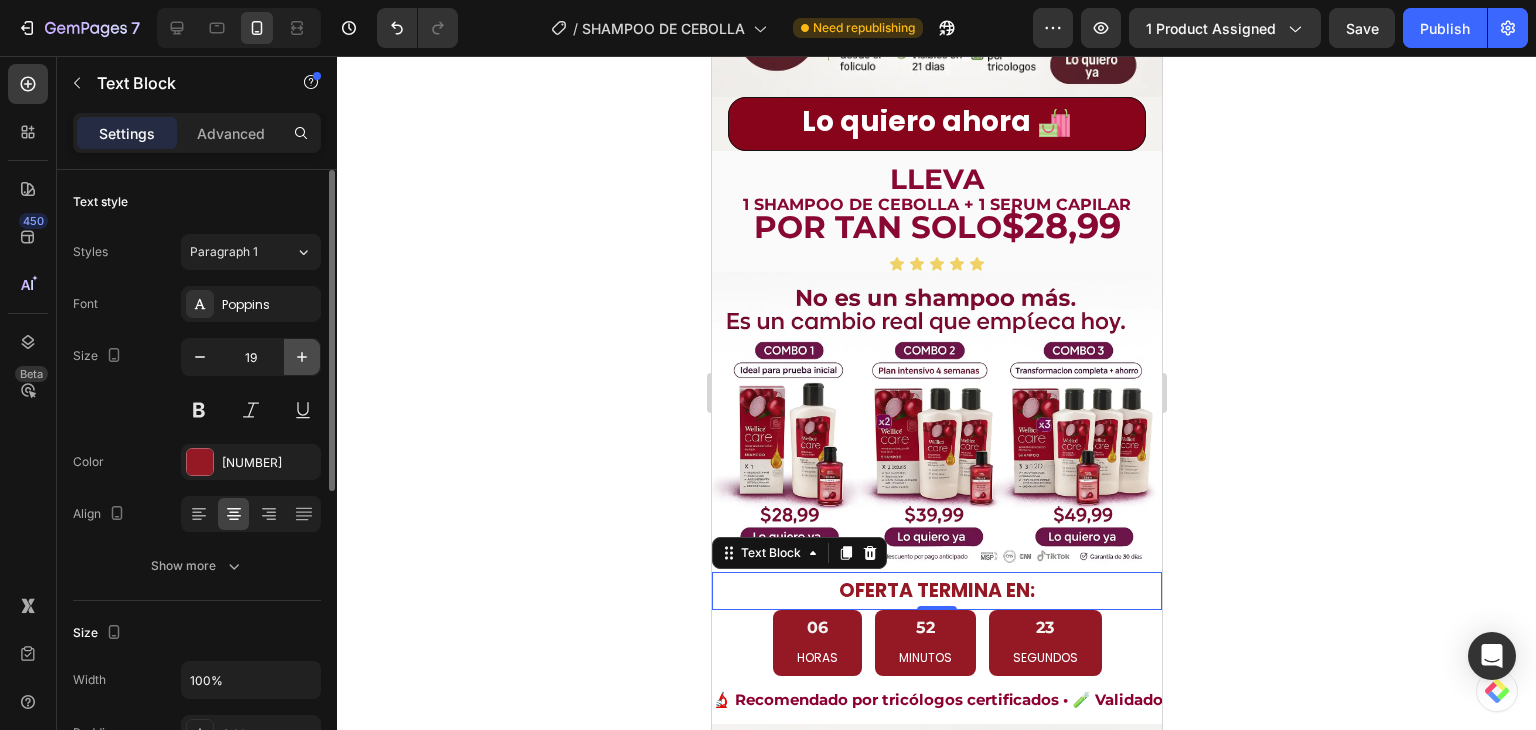 click 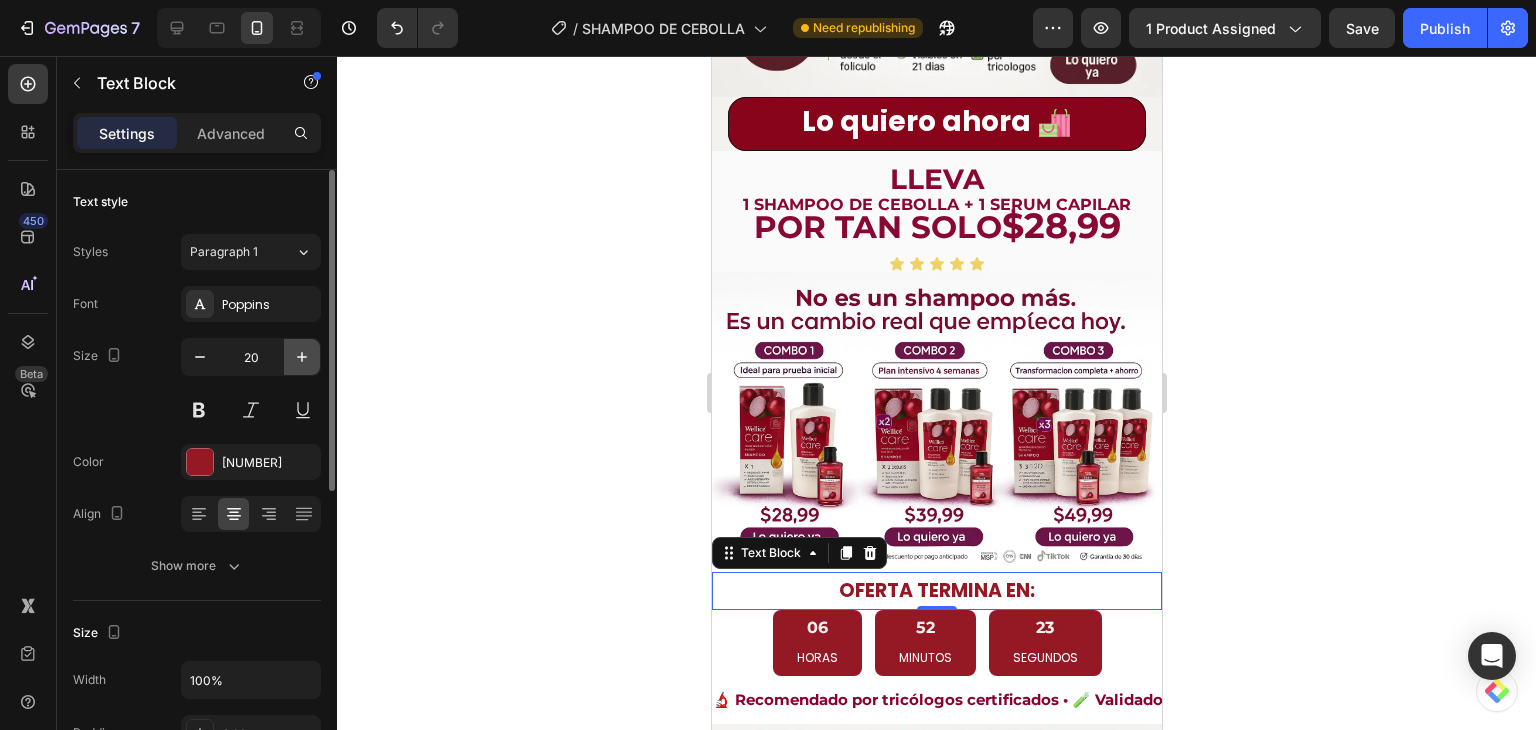 click 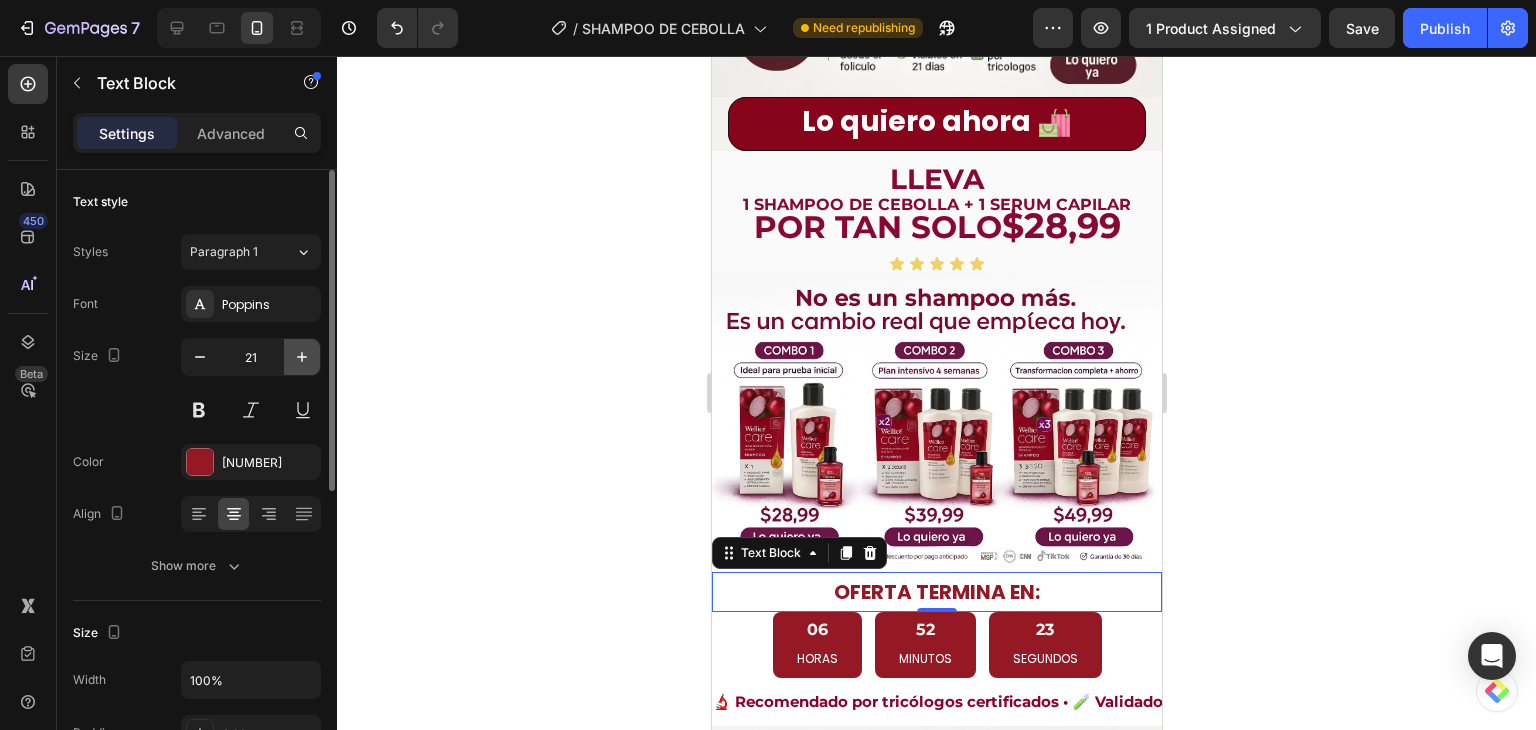 click 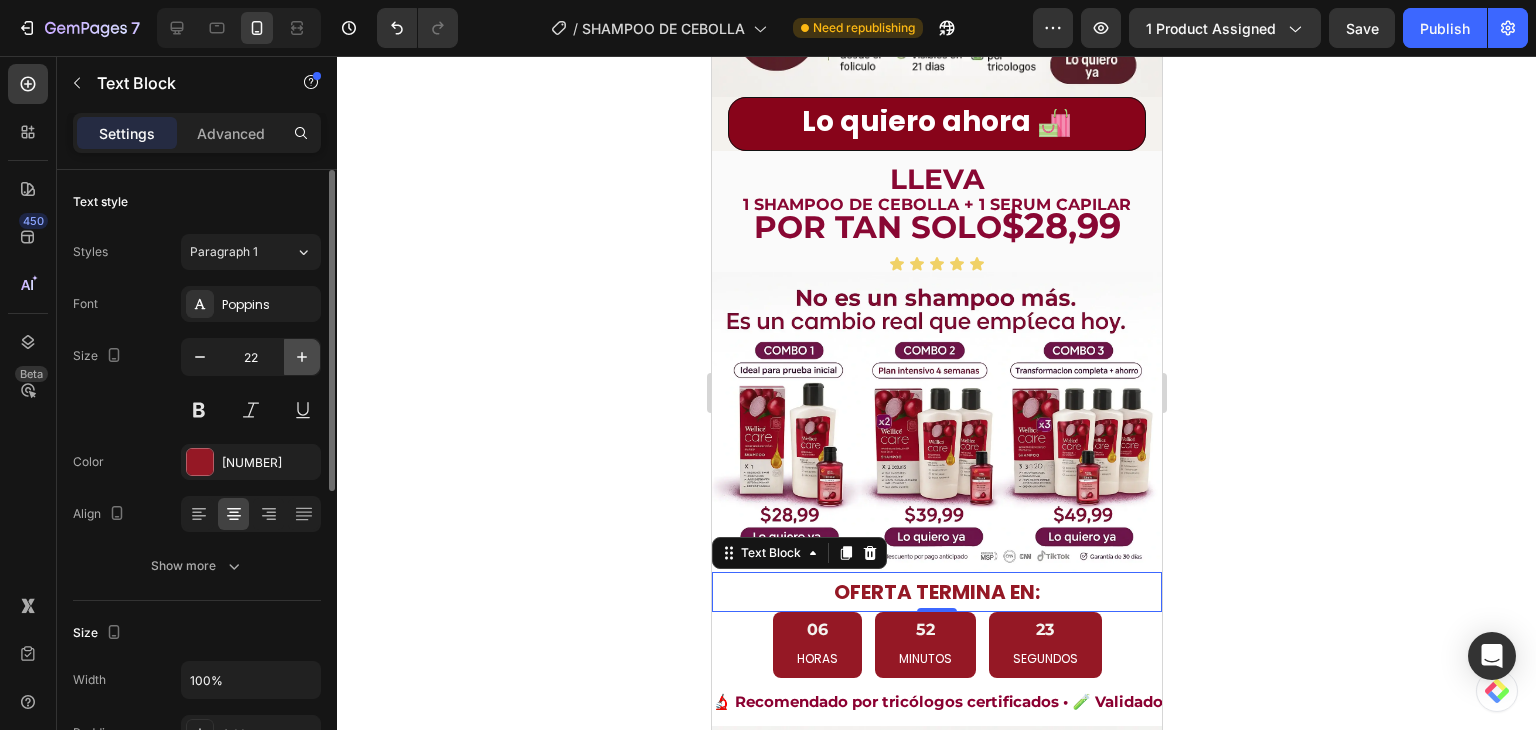click 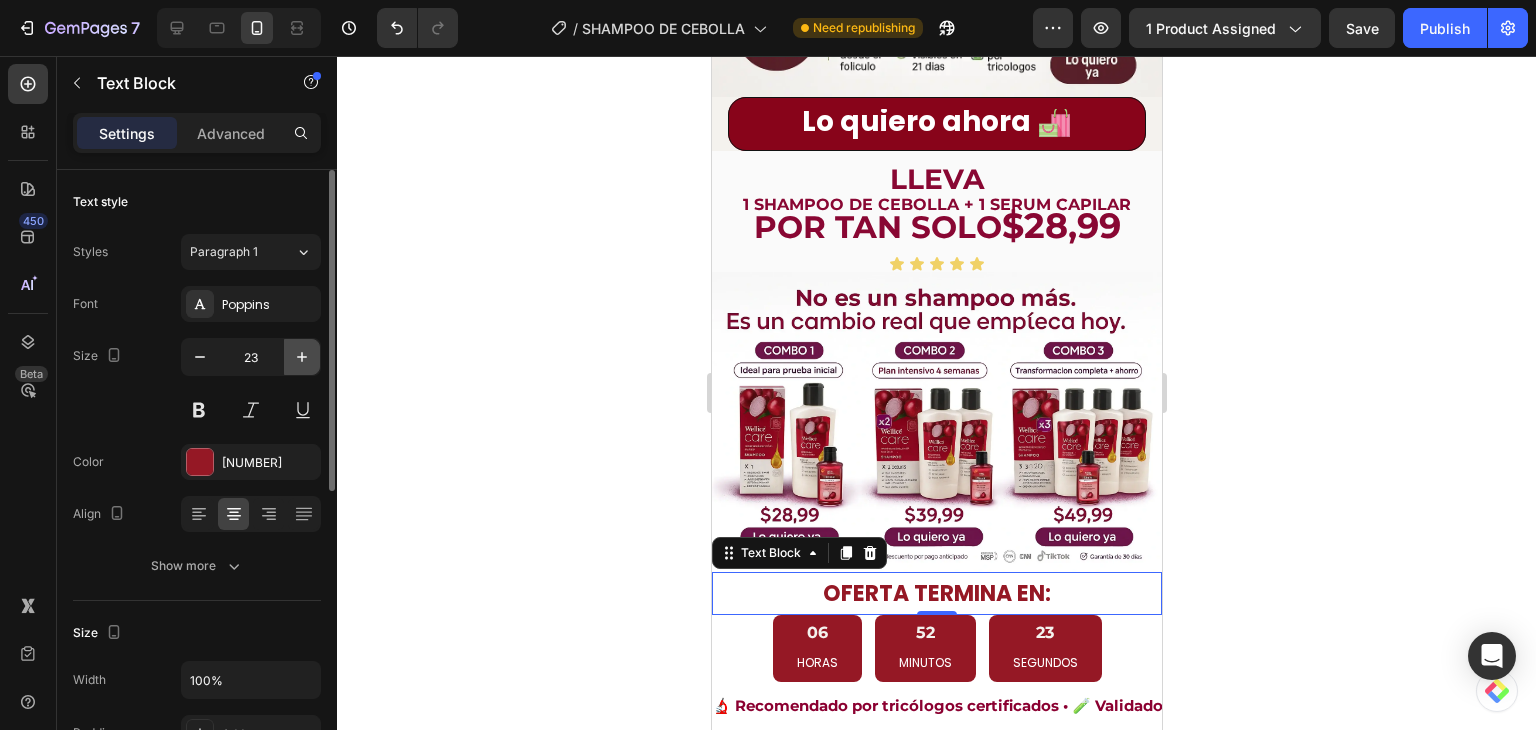 click 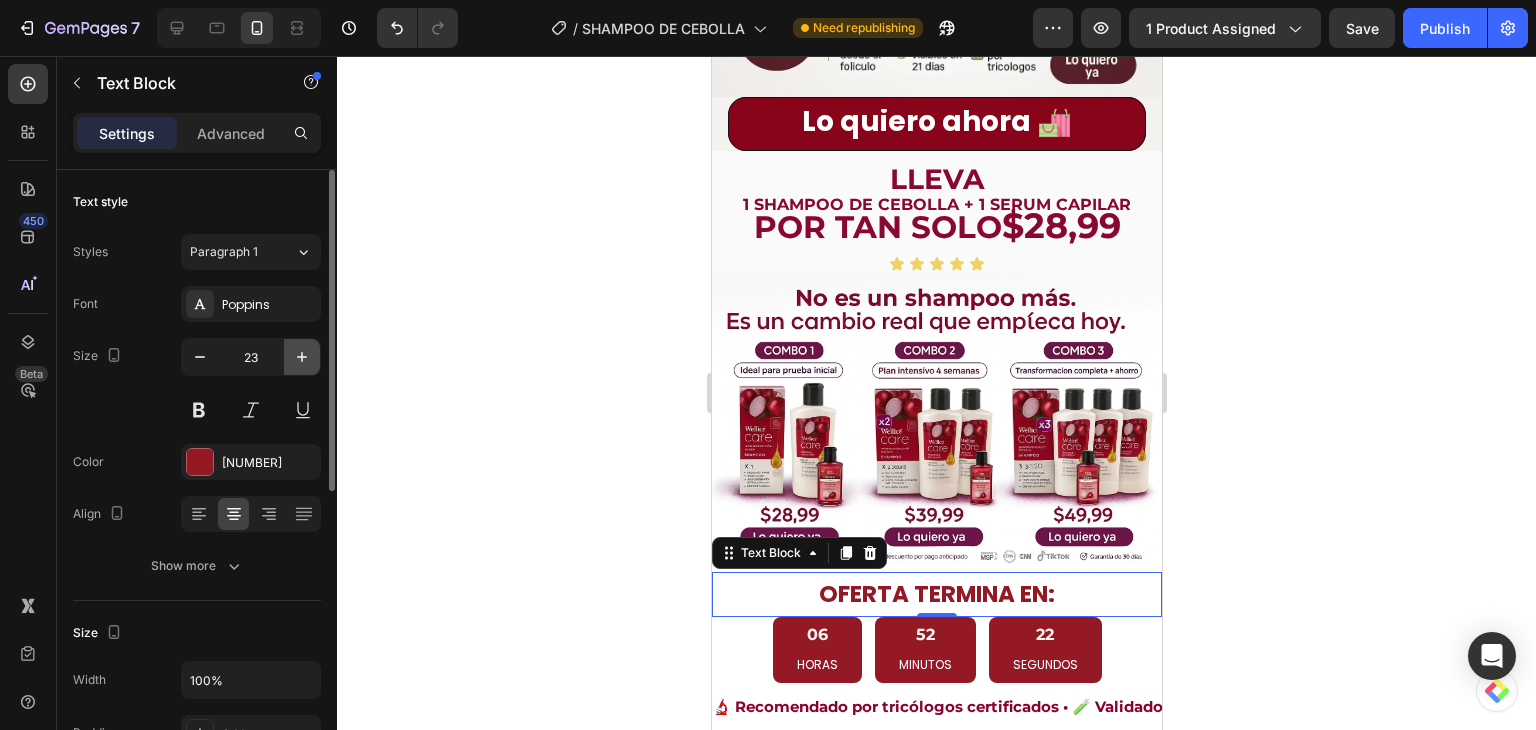 type on "24" 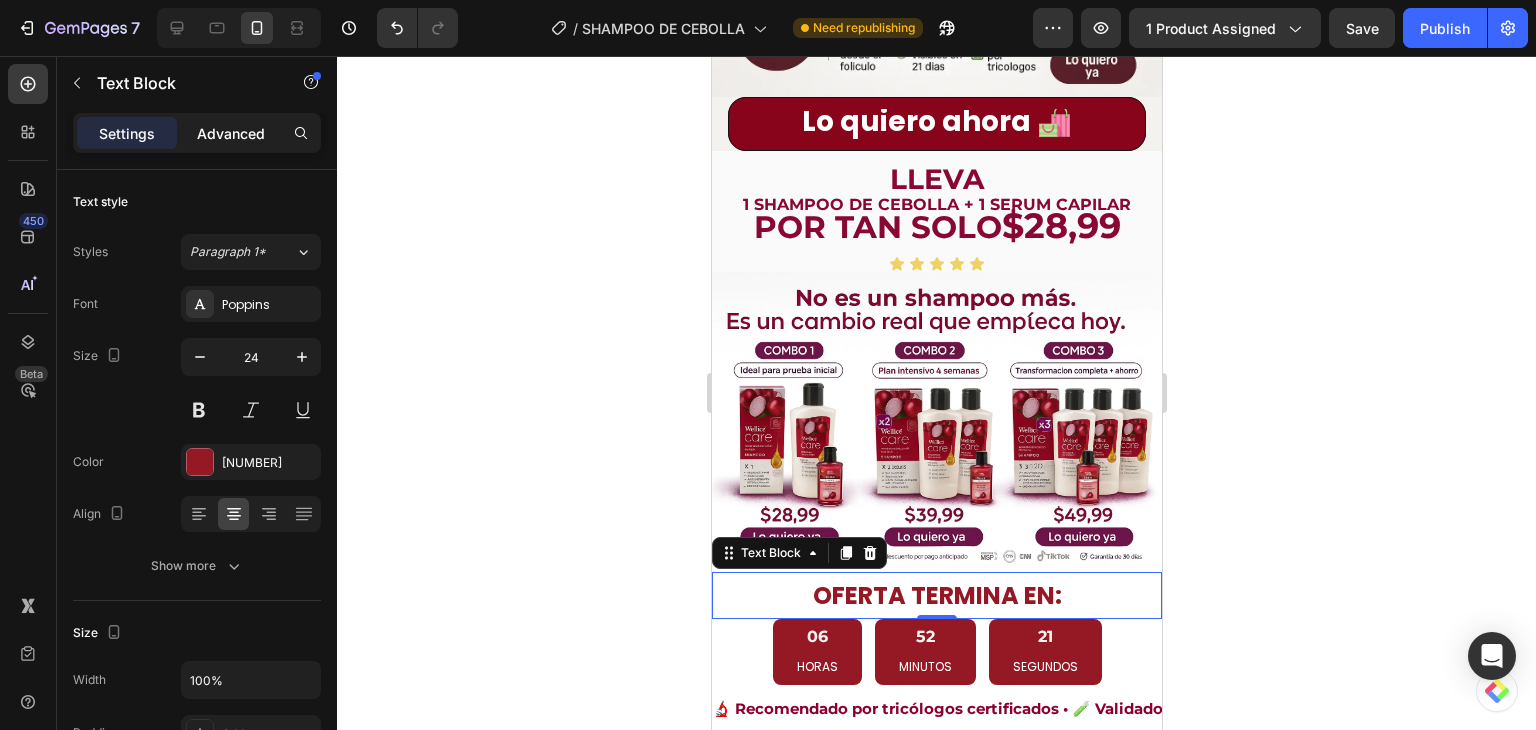 click on "Advanced" at bounding box center (231, 133) 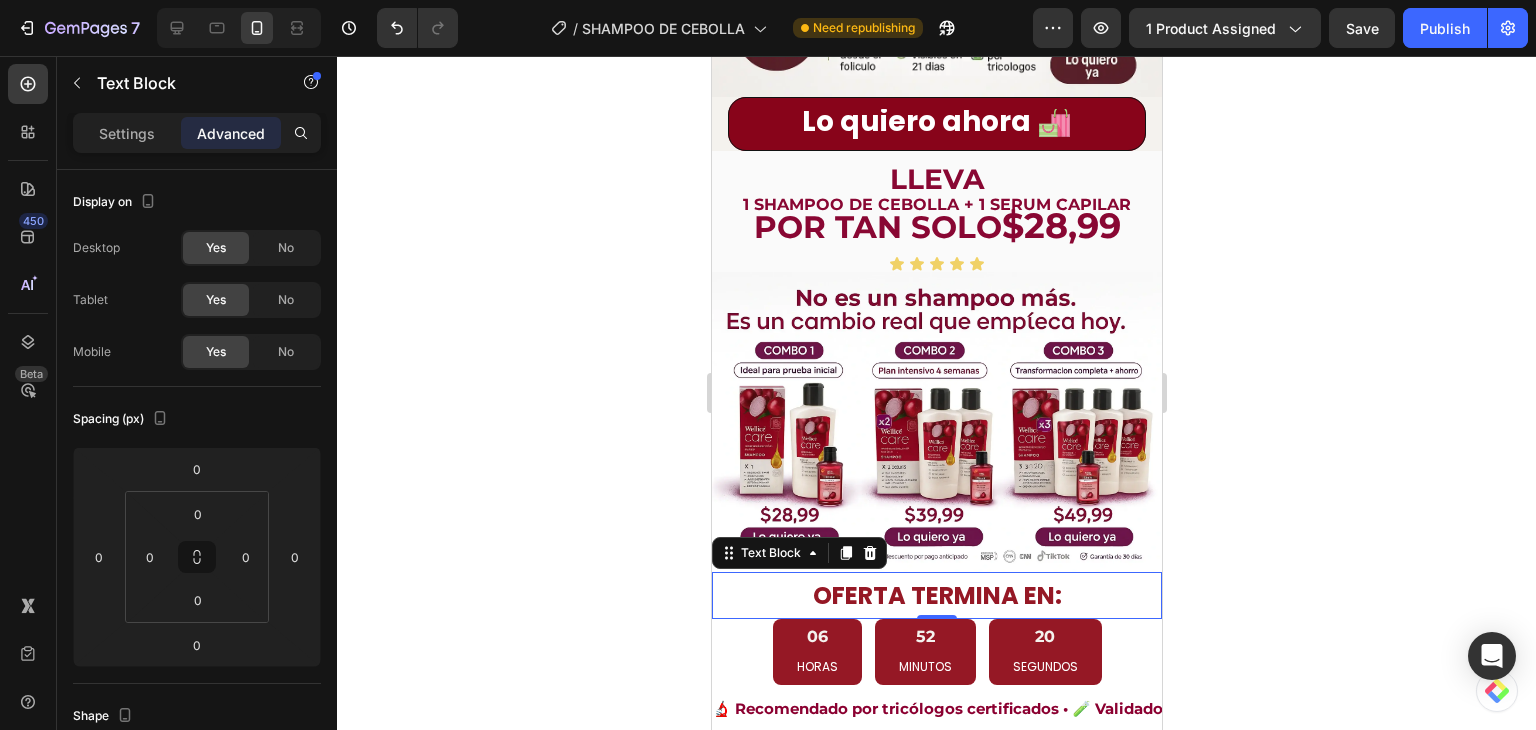 click 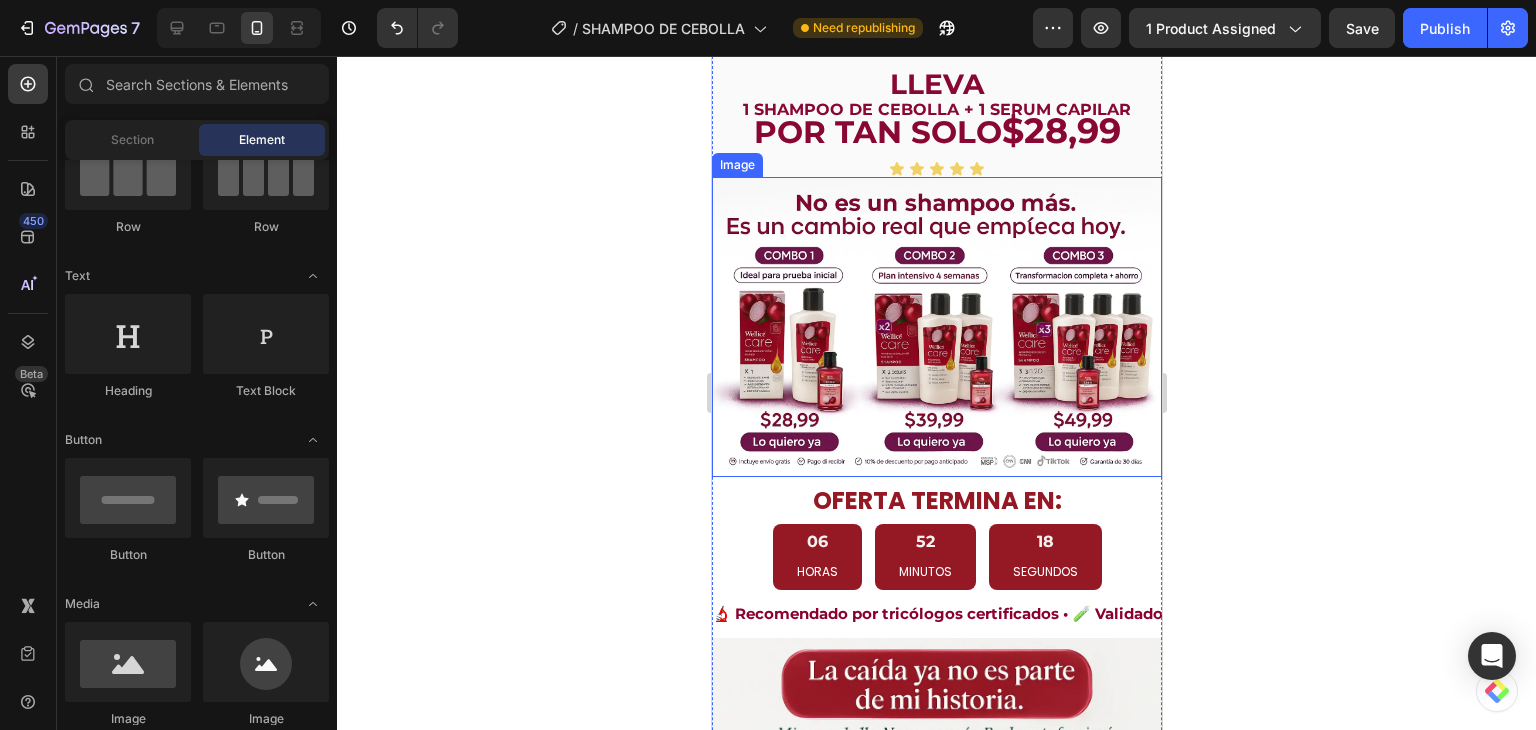 scroll, scrollTop: 698, scrollLeft: 0, axis: vertical 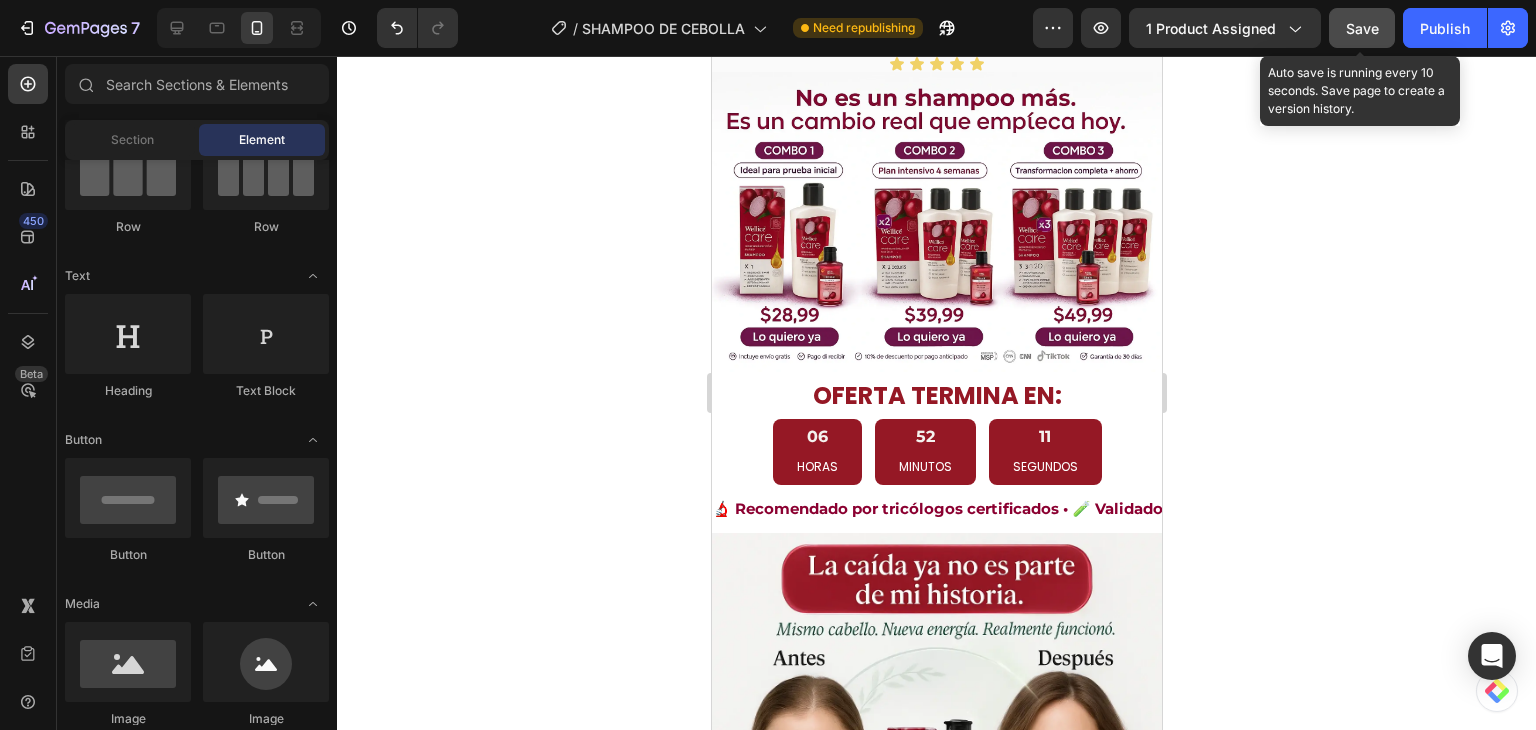 click on "Save" 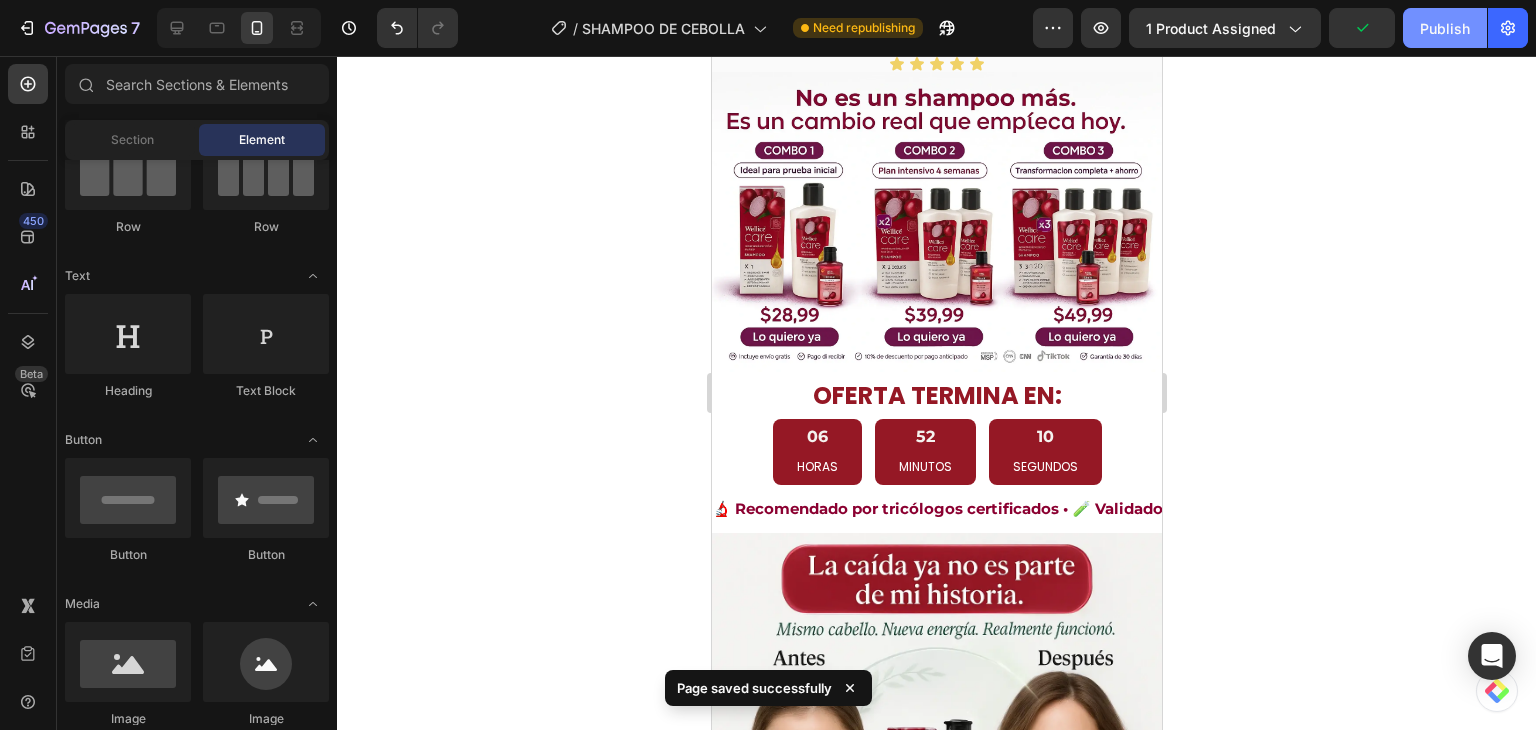 click on "Publish" 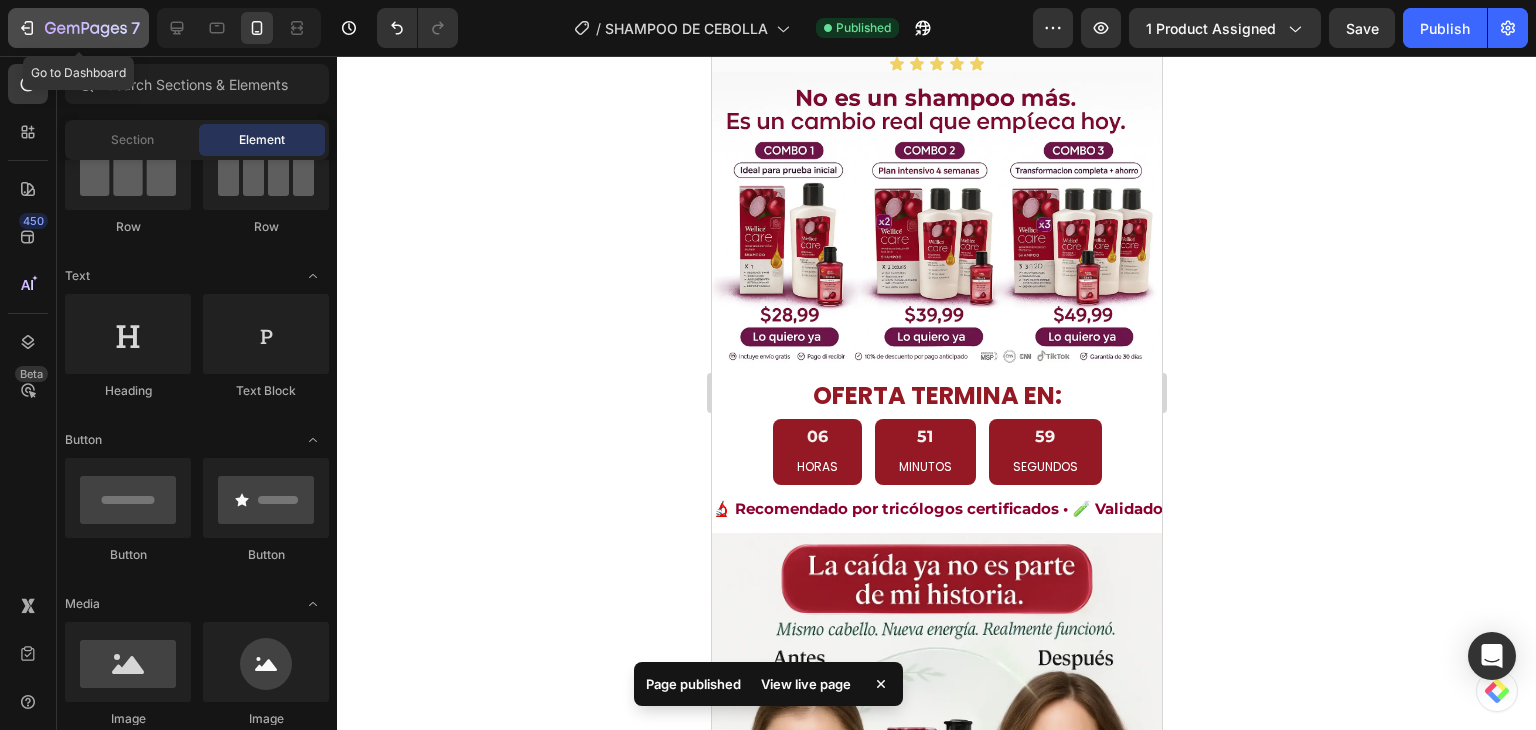 click on "7" 